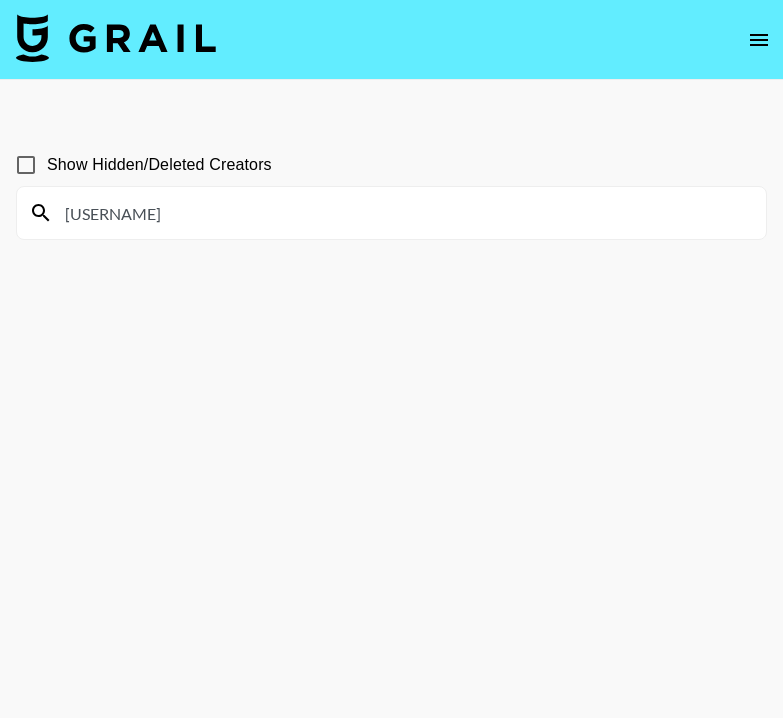 scroll, scrollTop: 0, scrollLeft: 0, axis: both 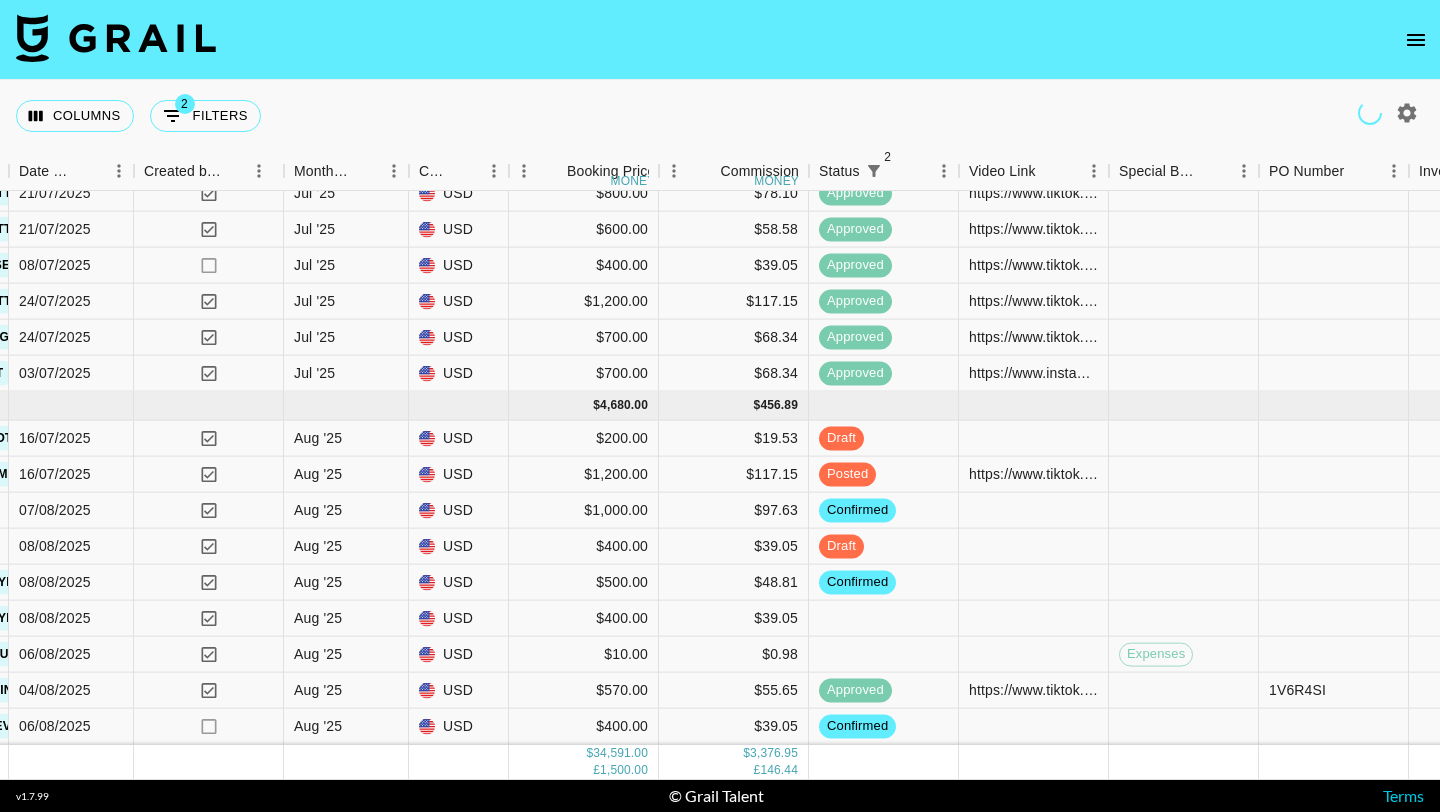 click 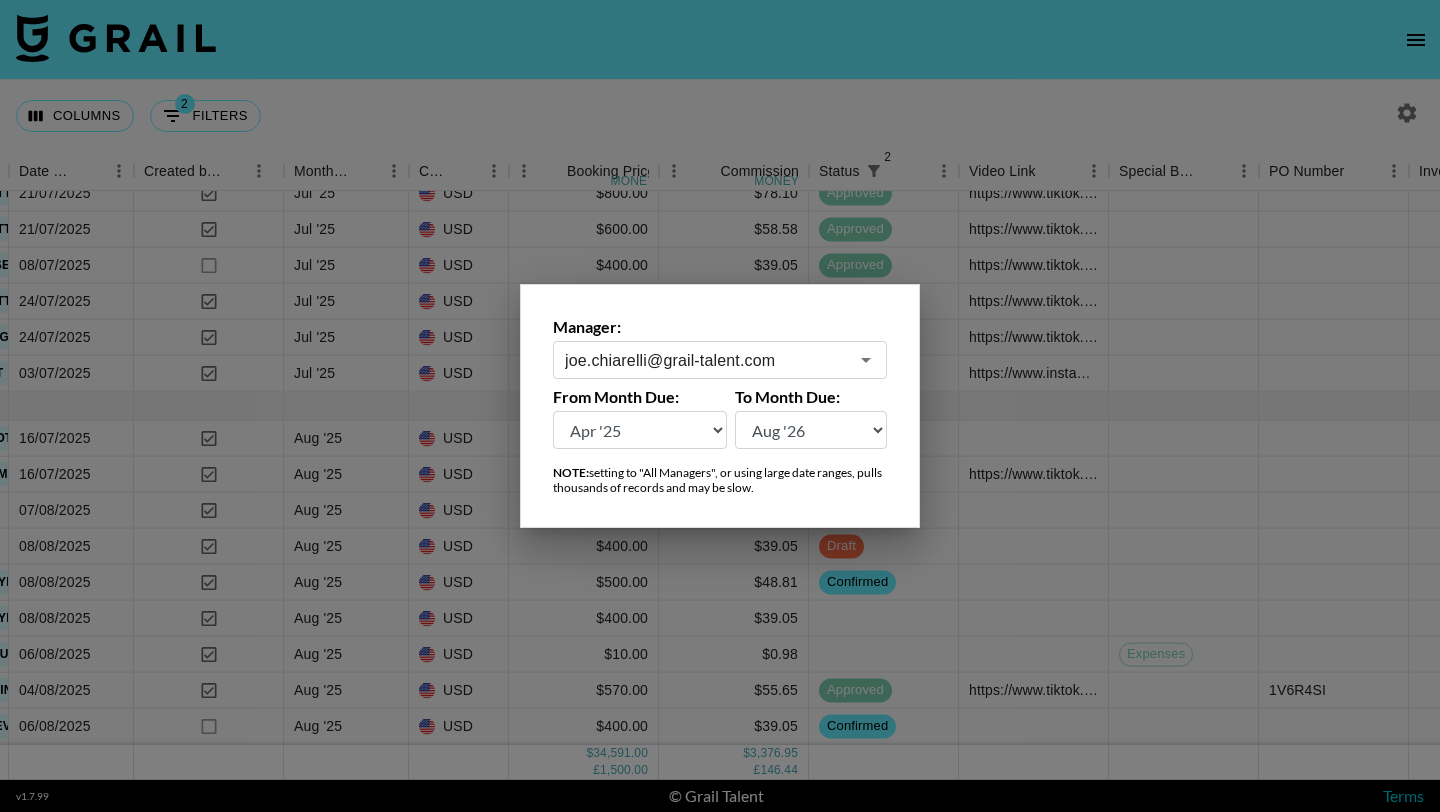 scroll, scrollTop: 2232, scrollLeft: 1106, axis: both 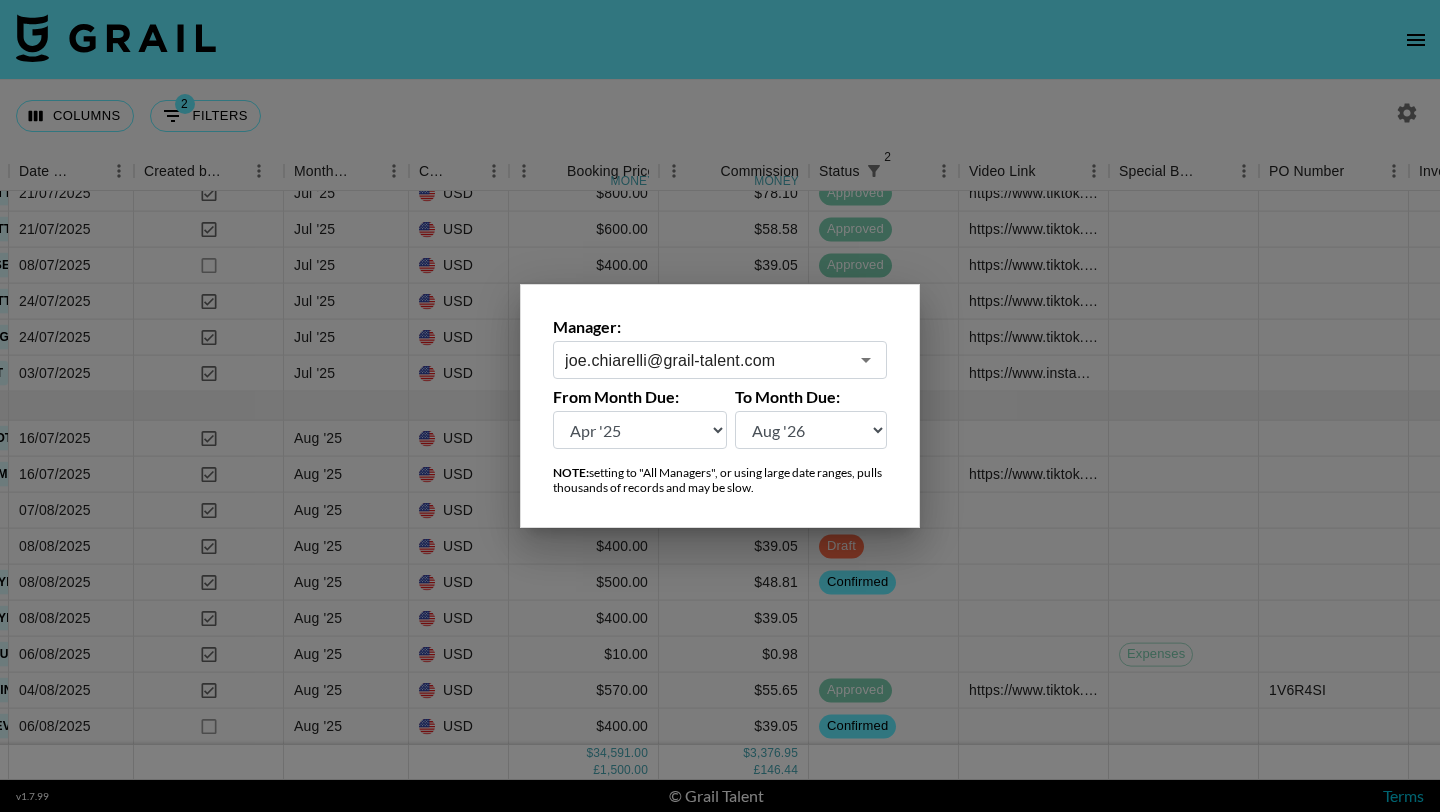 click on "[EMAIL]" at bounding box center [720, 360] 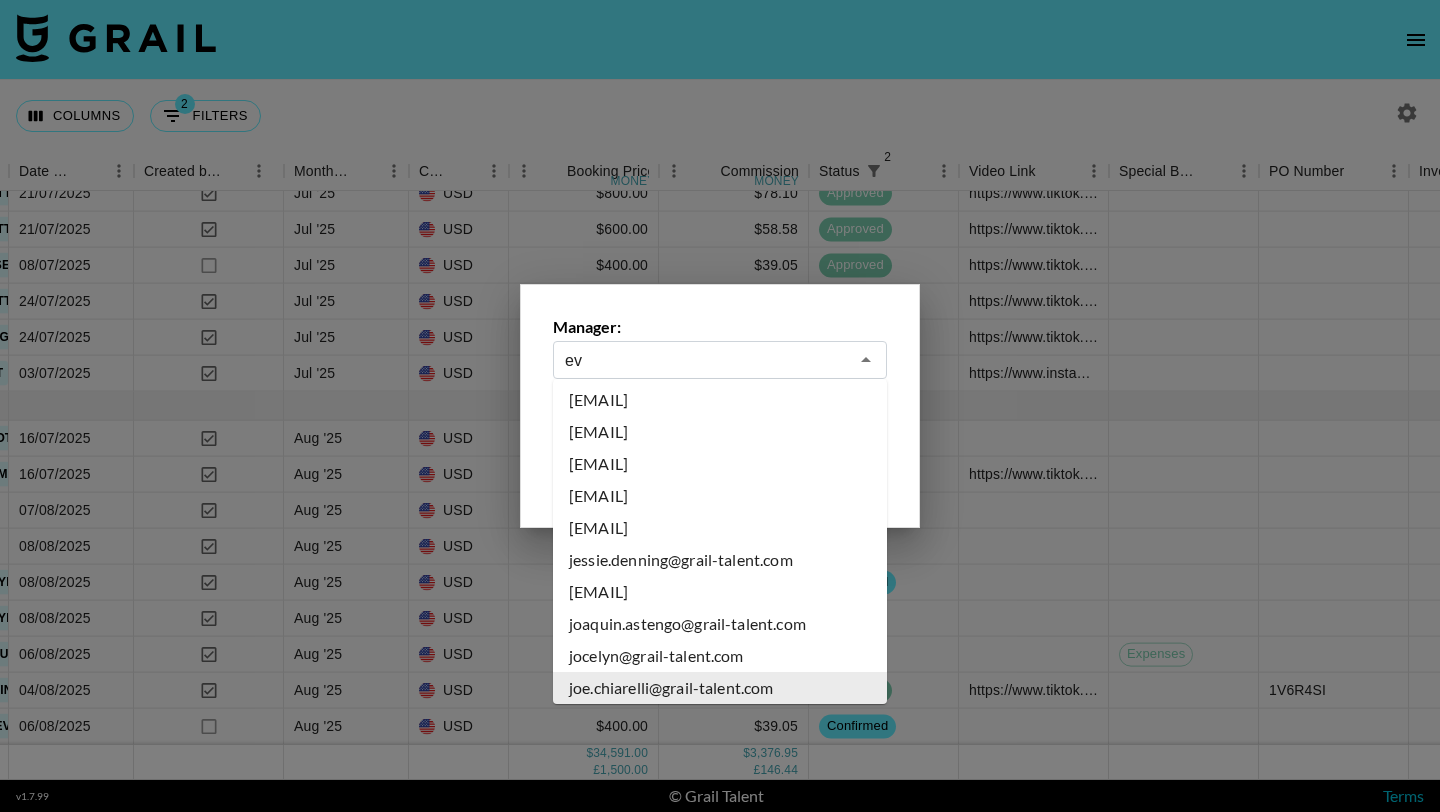 scroll, scrollTop: 0, scrollLeft: 0, axis: both 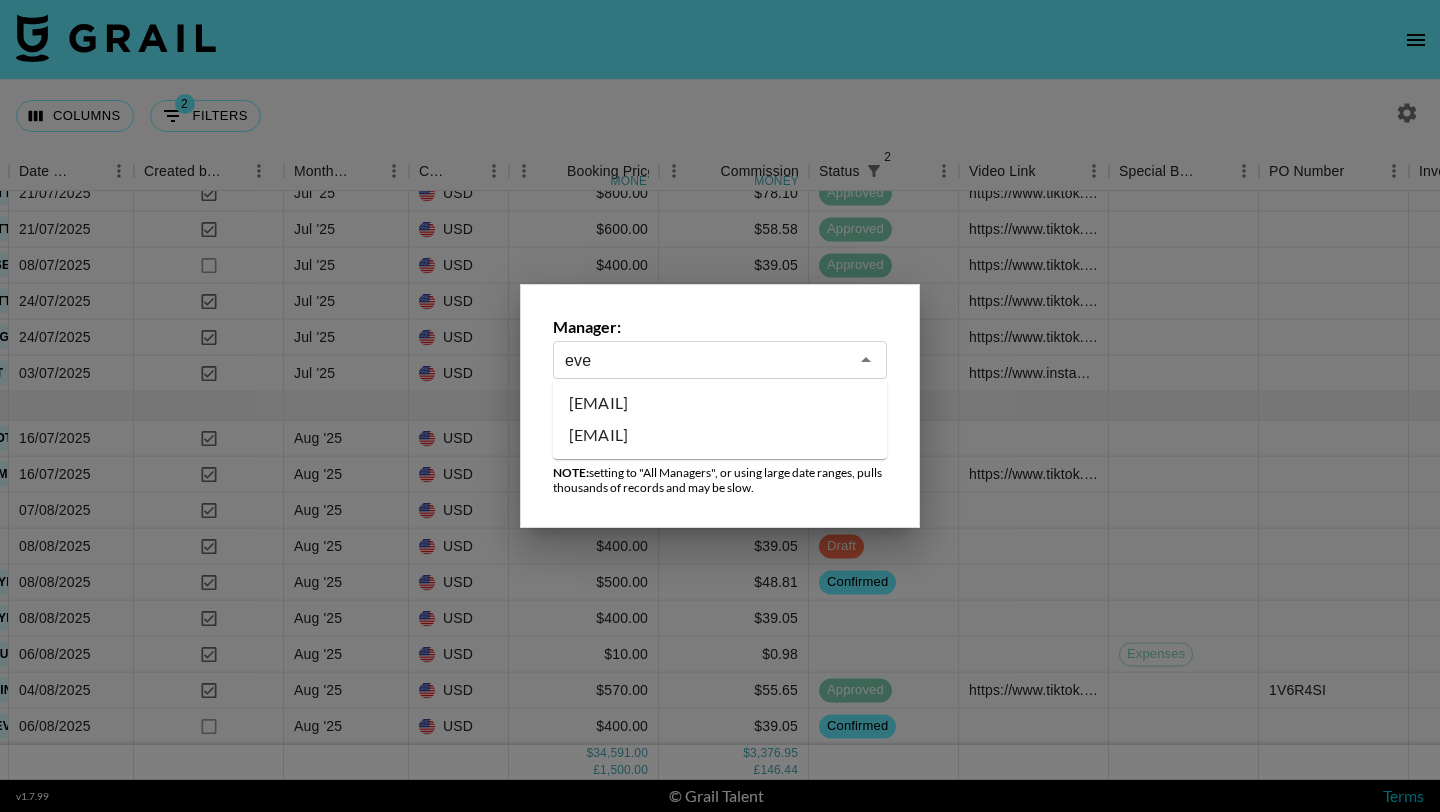 click on "[EMAIL]" at bounding box center (720, 403) 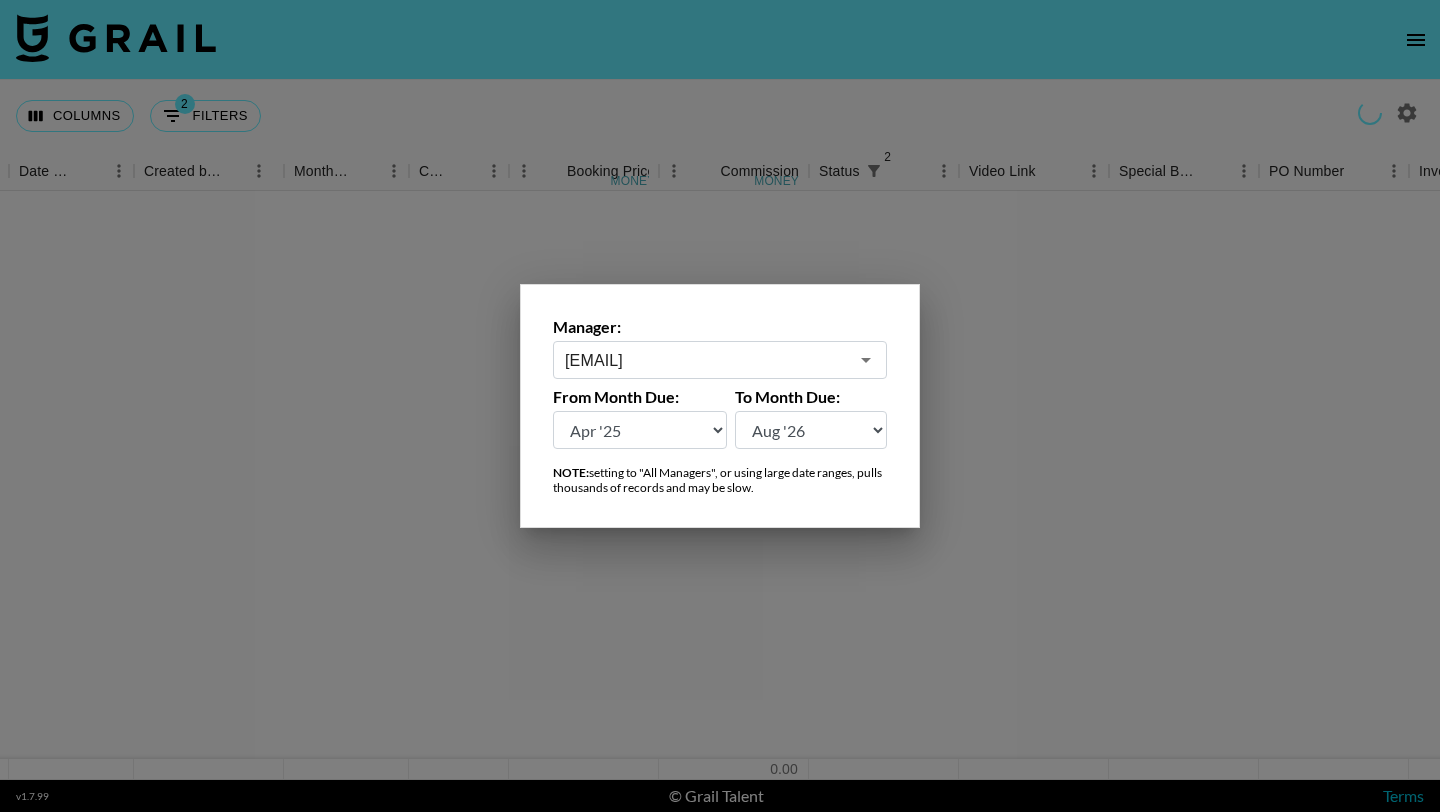 scroll, scrollTop: 0, scrollLeft: 1106, axis: horizontal 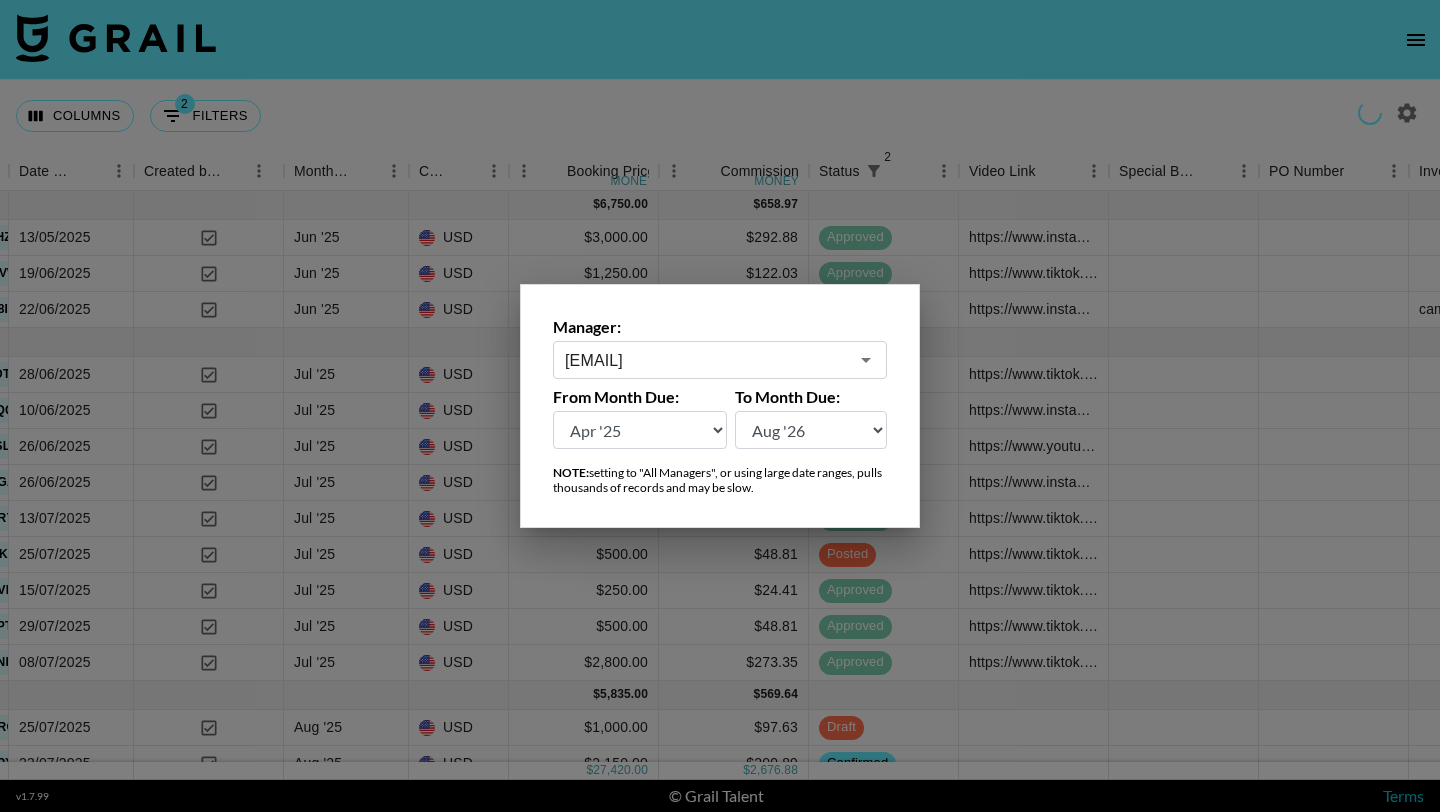click at bounding box center (720, 406) 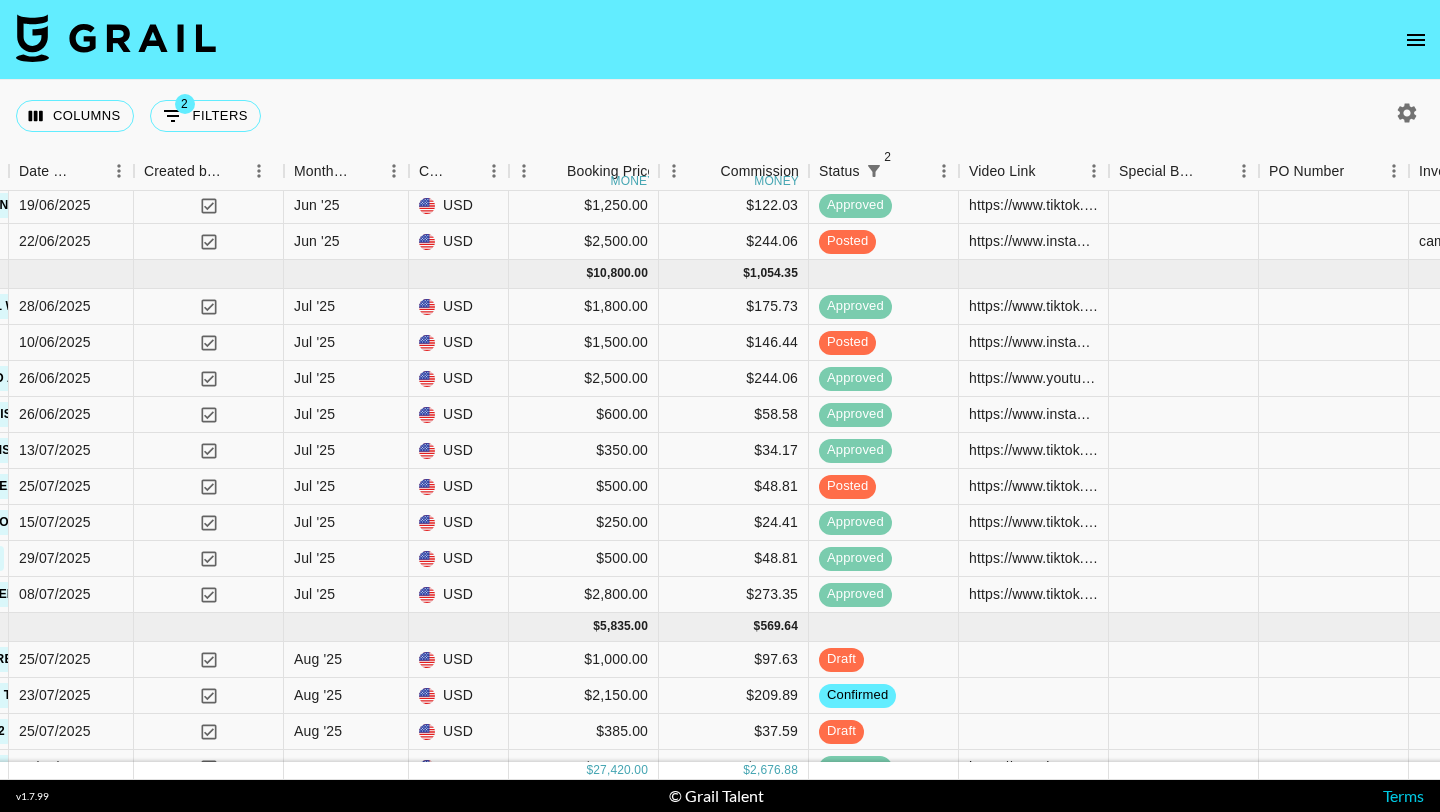 scroll, scrollTop: 0, scrollLeft: 1106, axis: horizontal 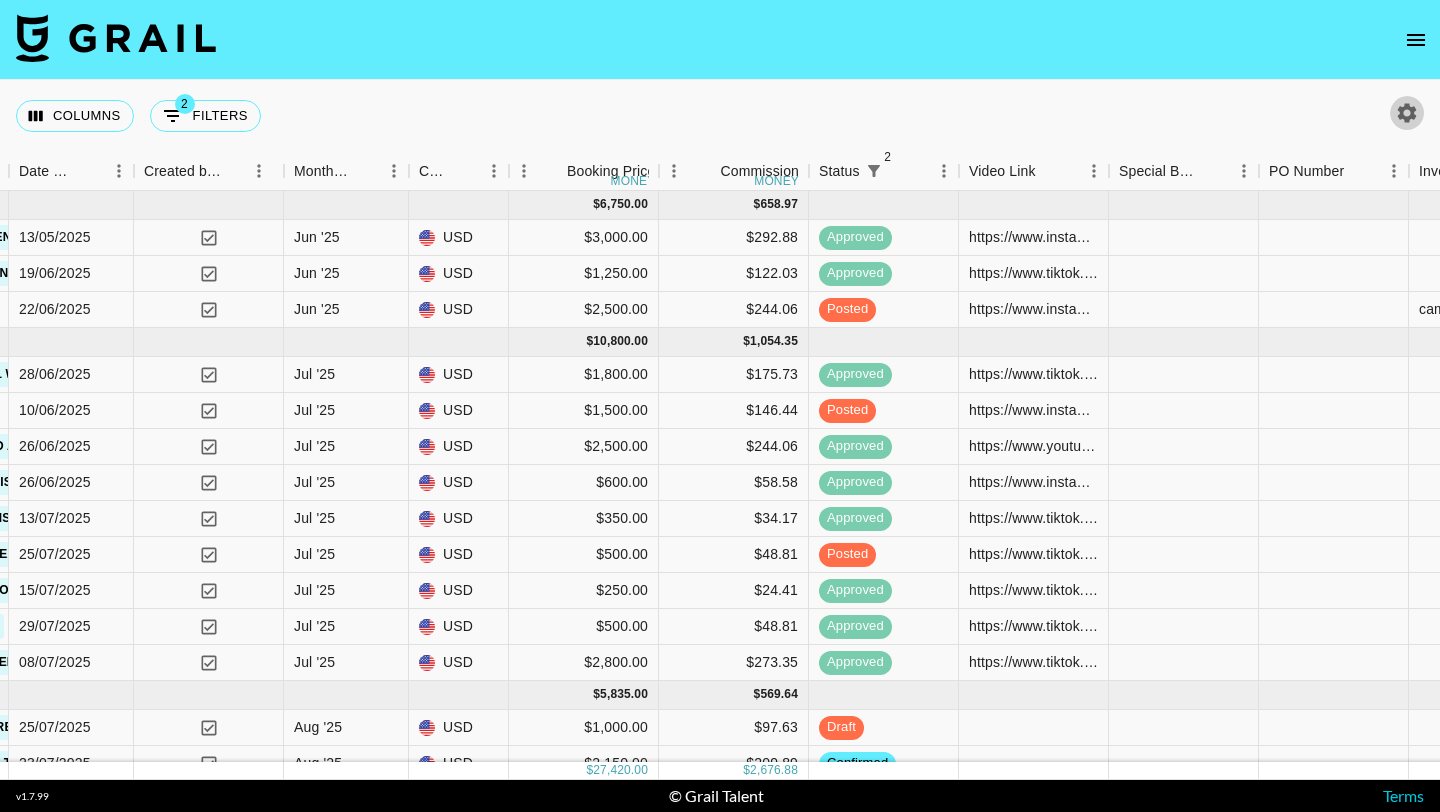 click 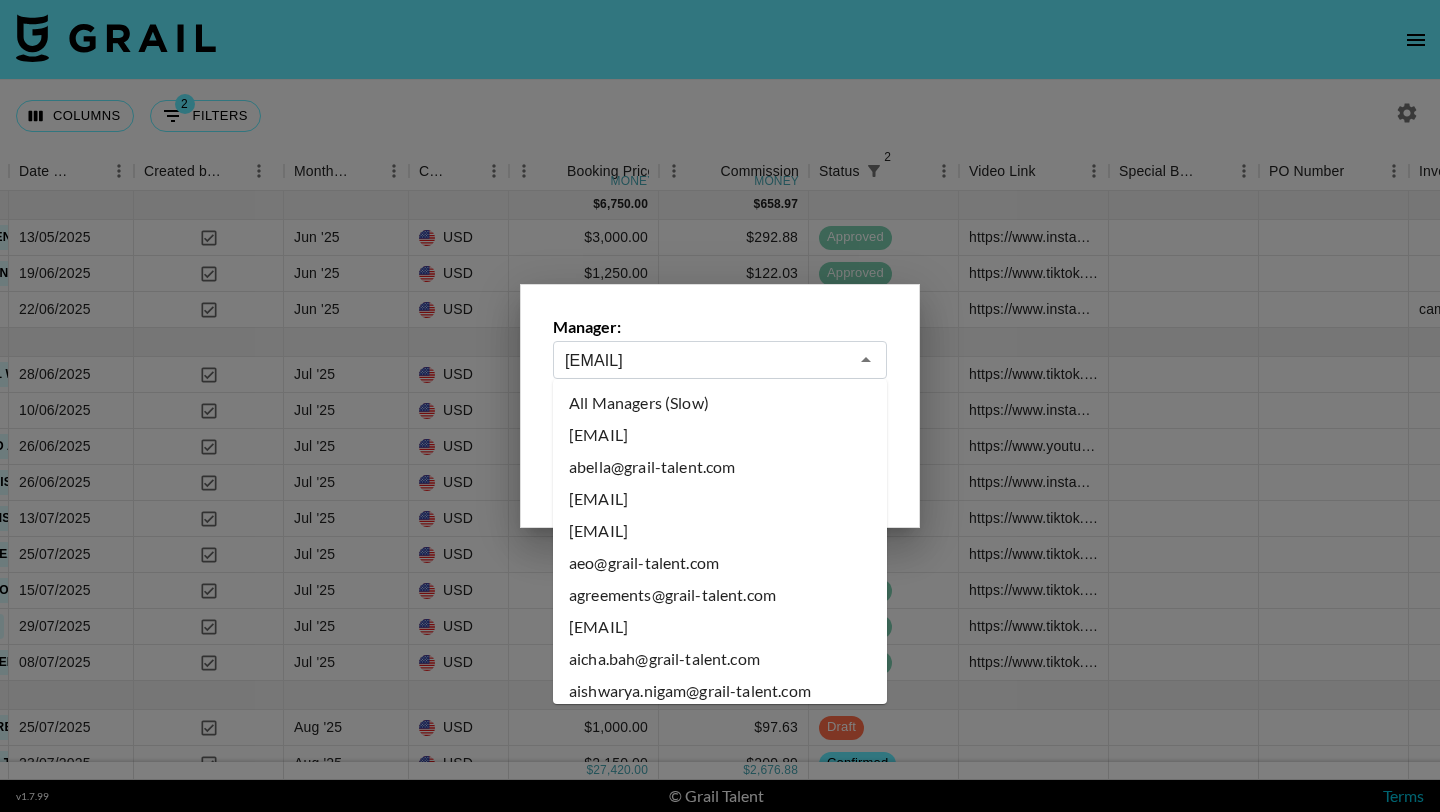 click on "[EMAIL]" at bounding box center (706, 360) 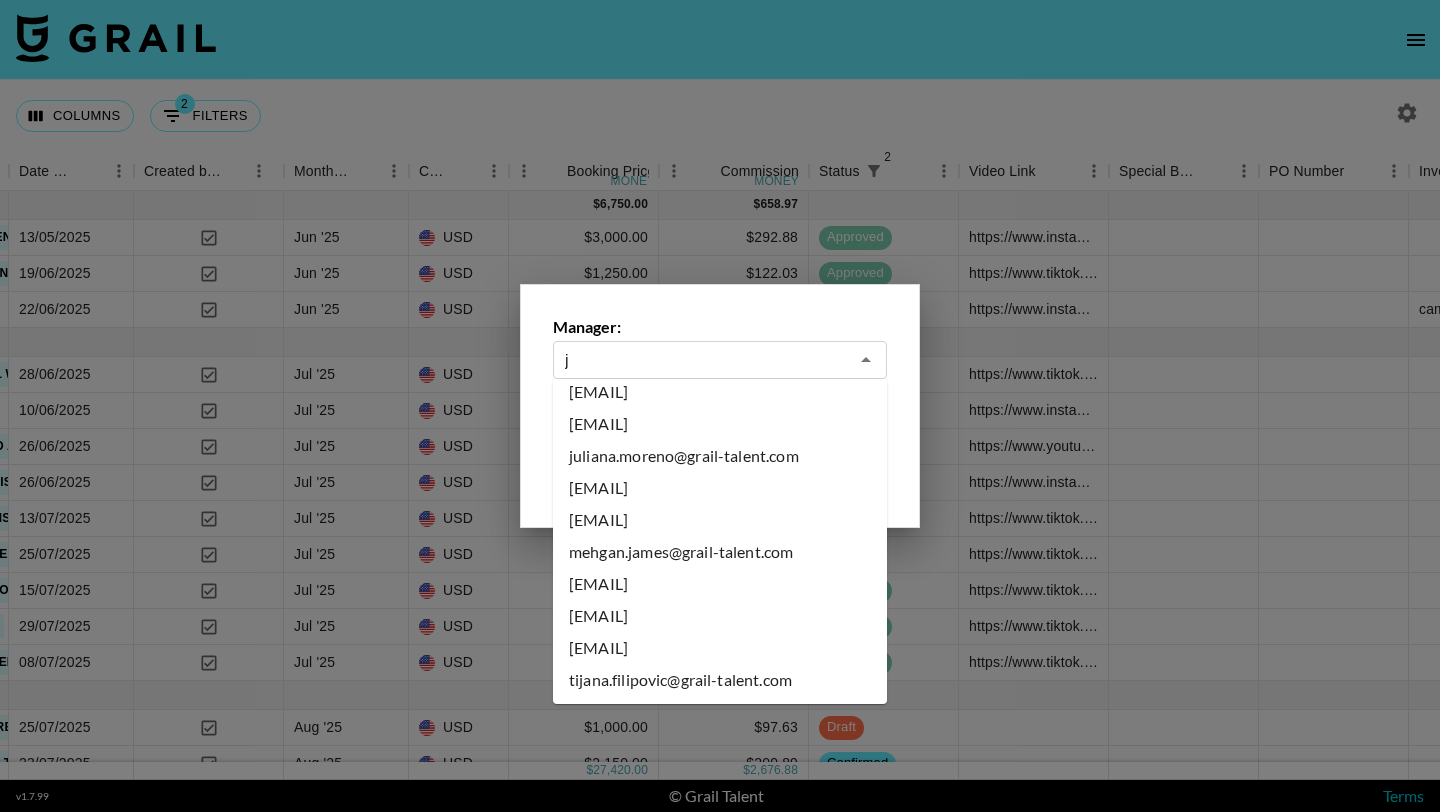 scroll, scrollTop: 0, scrollLeft: 0, axis: both 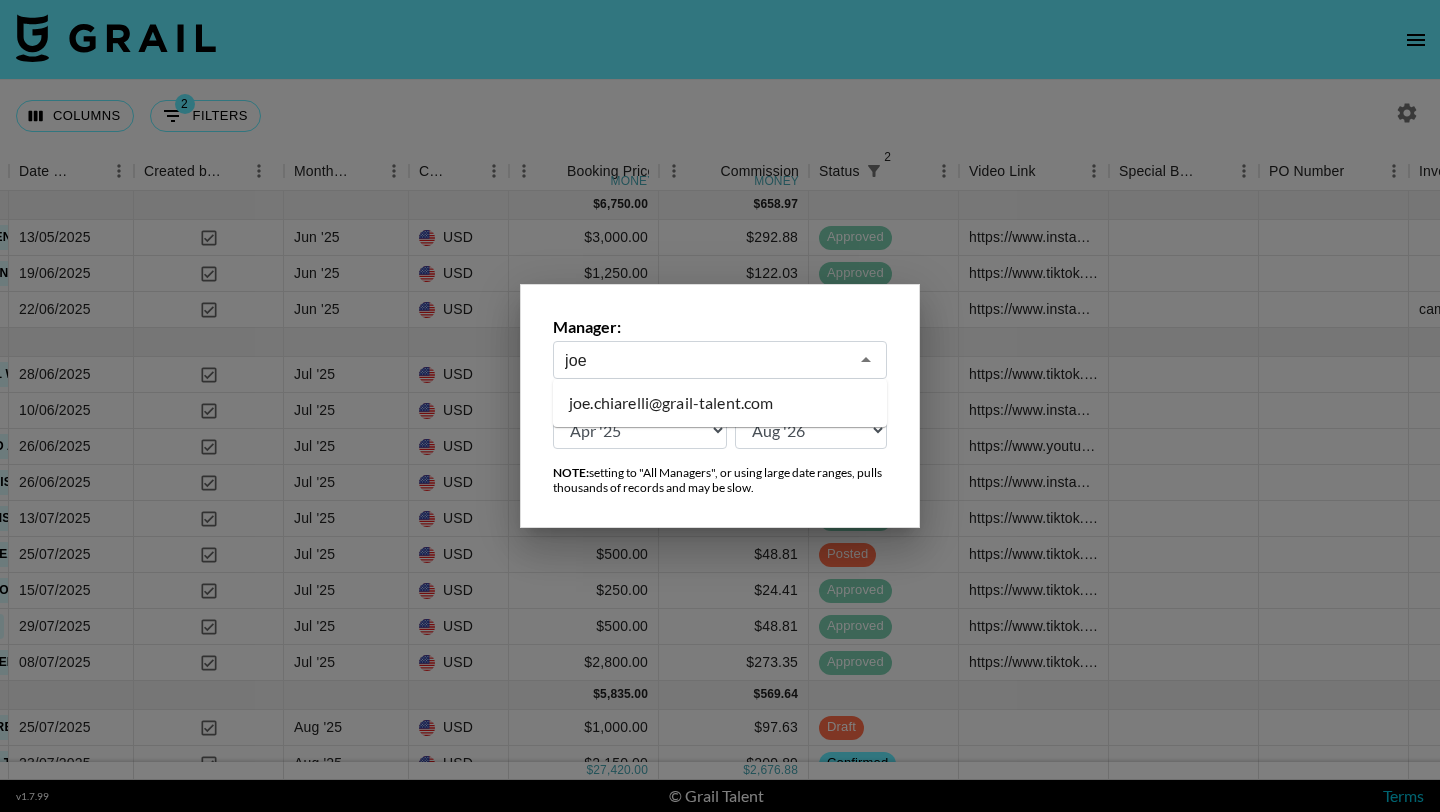 click on "joe.chiarelli@grail-talent.com" at bounding box center [720, 403] 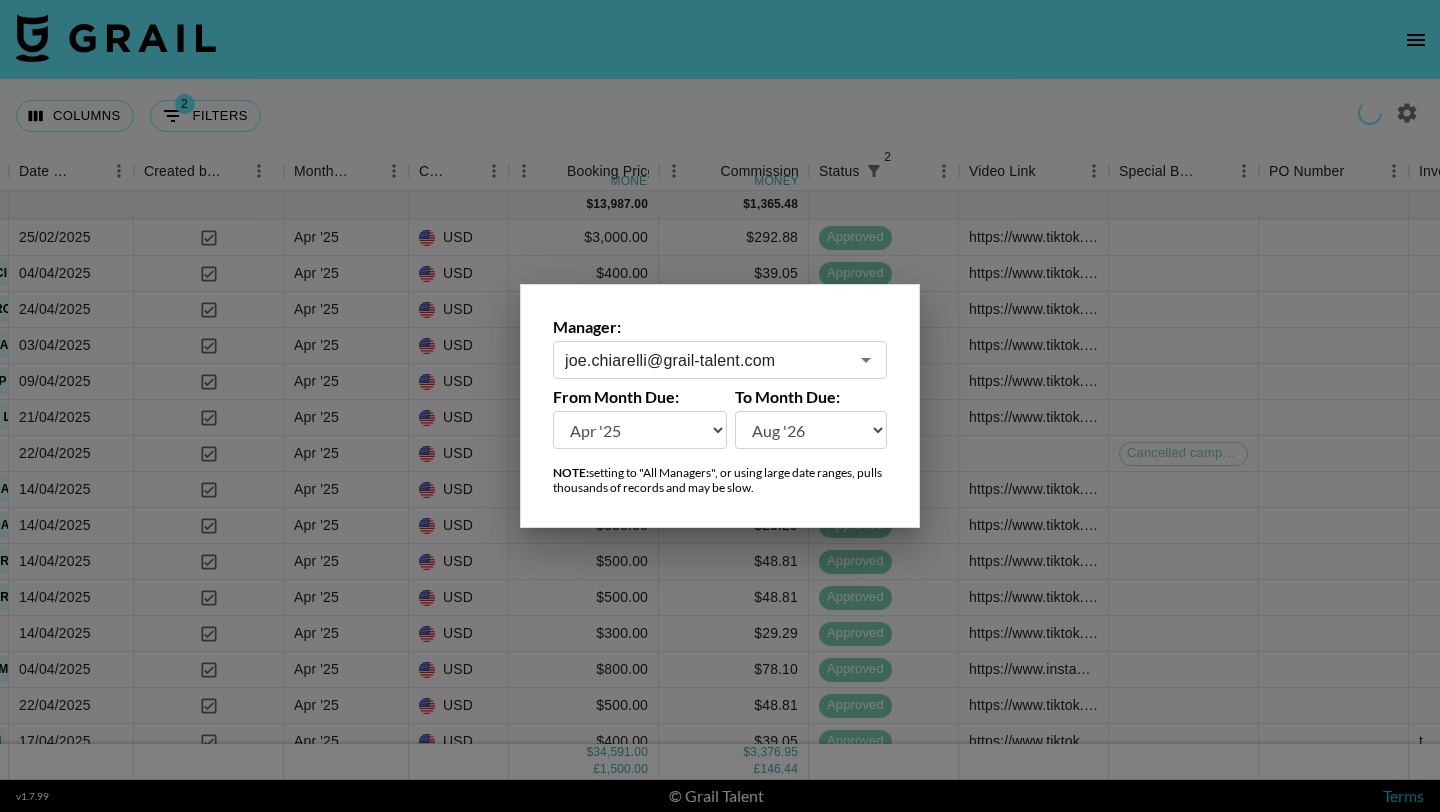 type on "joe.chiarelli@grail-talent.com" 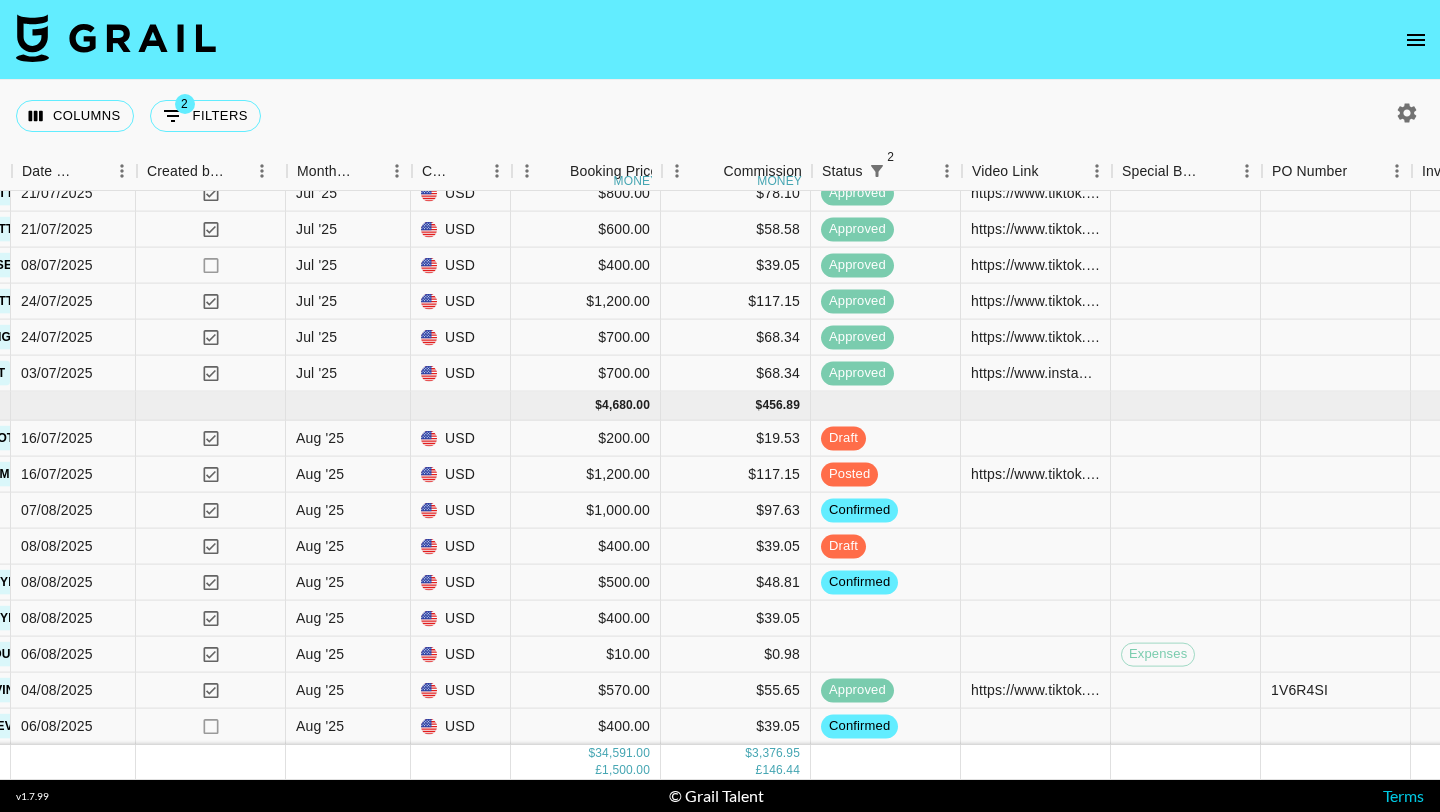 scroll, scrollTop: 2232, scrollLeft: 1099, axis: both 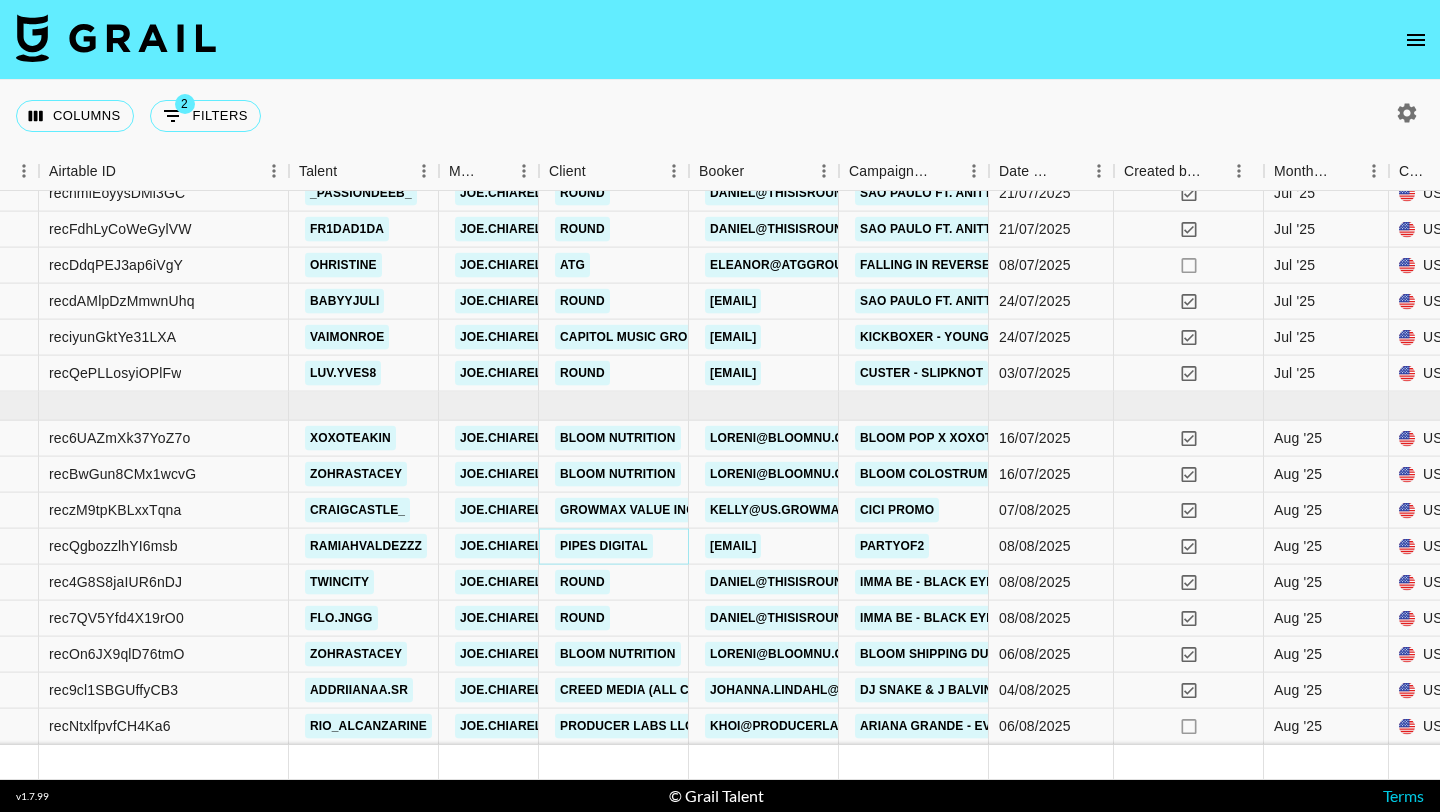 click on "Pipes Digital" at bounding box center (604, 546) 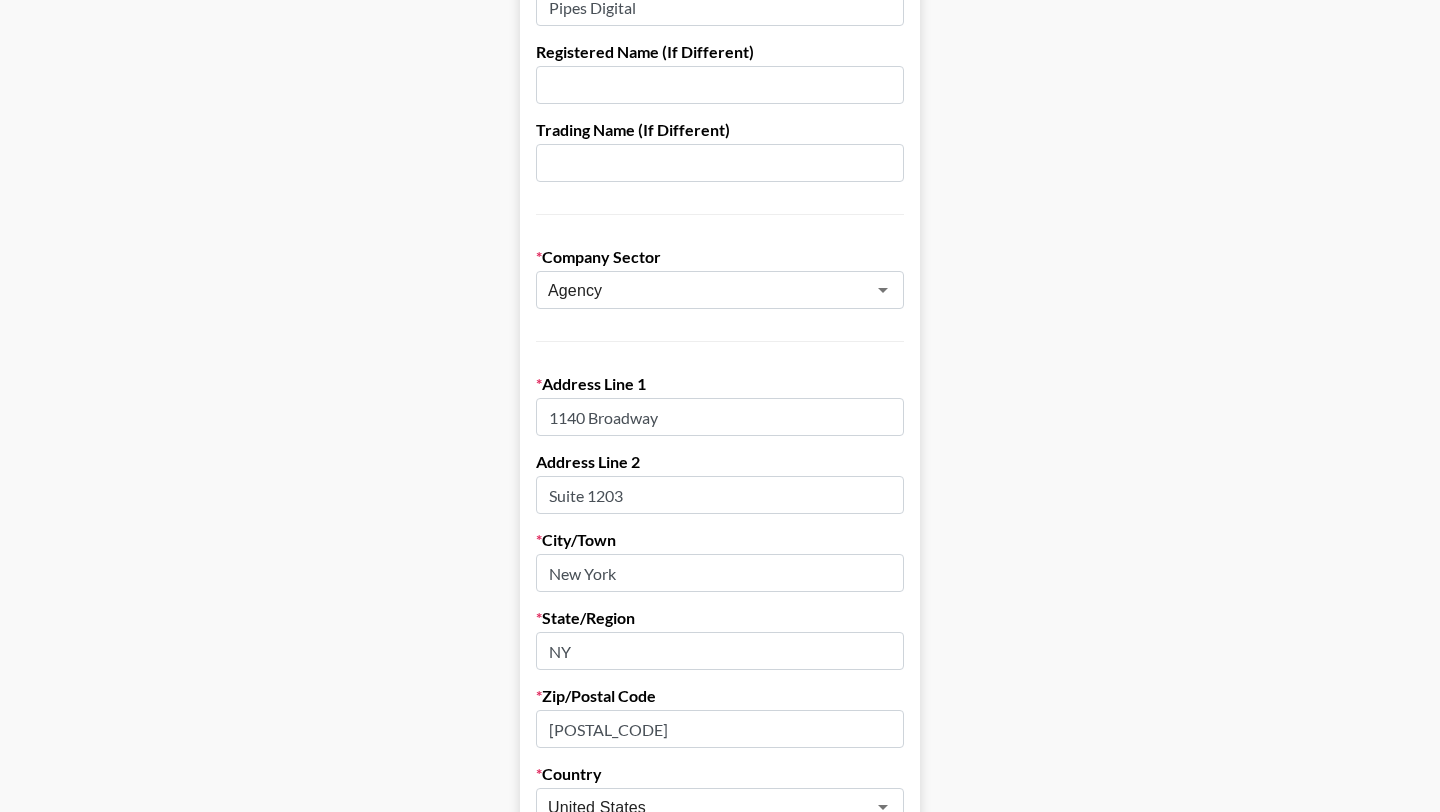 scroll, scrollTop: 0, scrollLeft: 0, axis: both 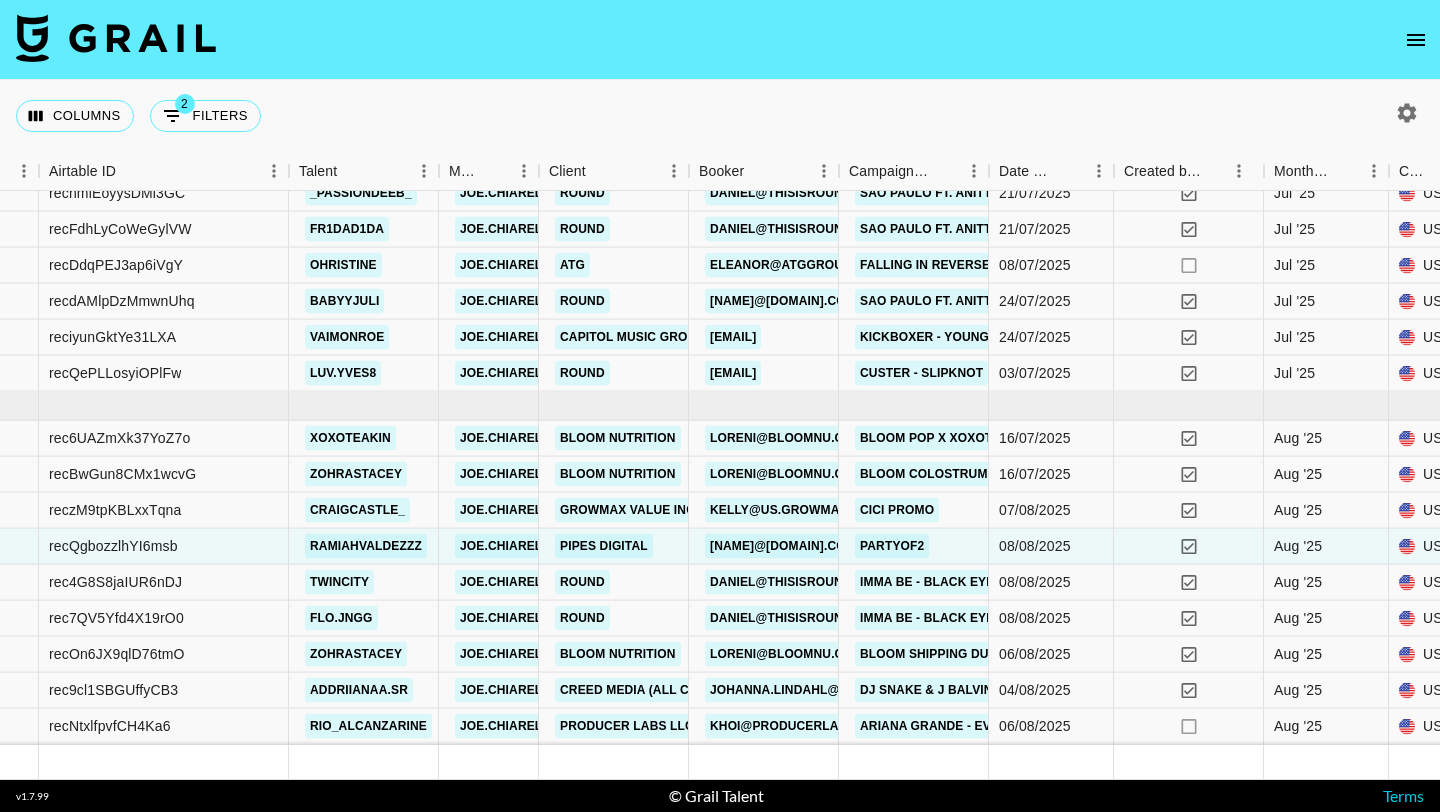 click 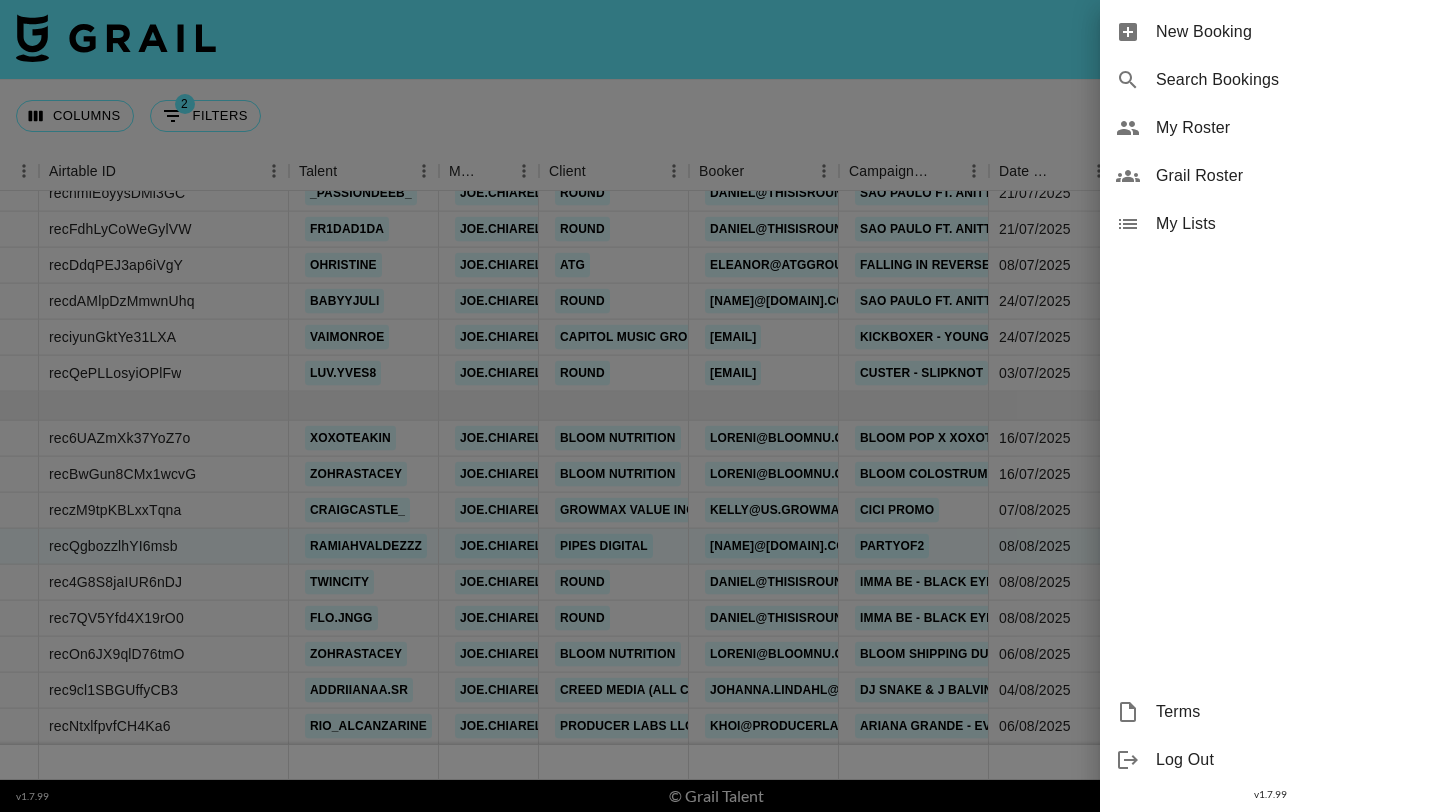click on "My Roster" at bounding box center (1290, 128) 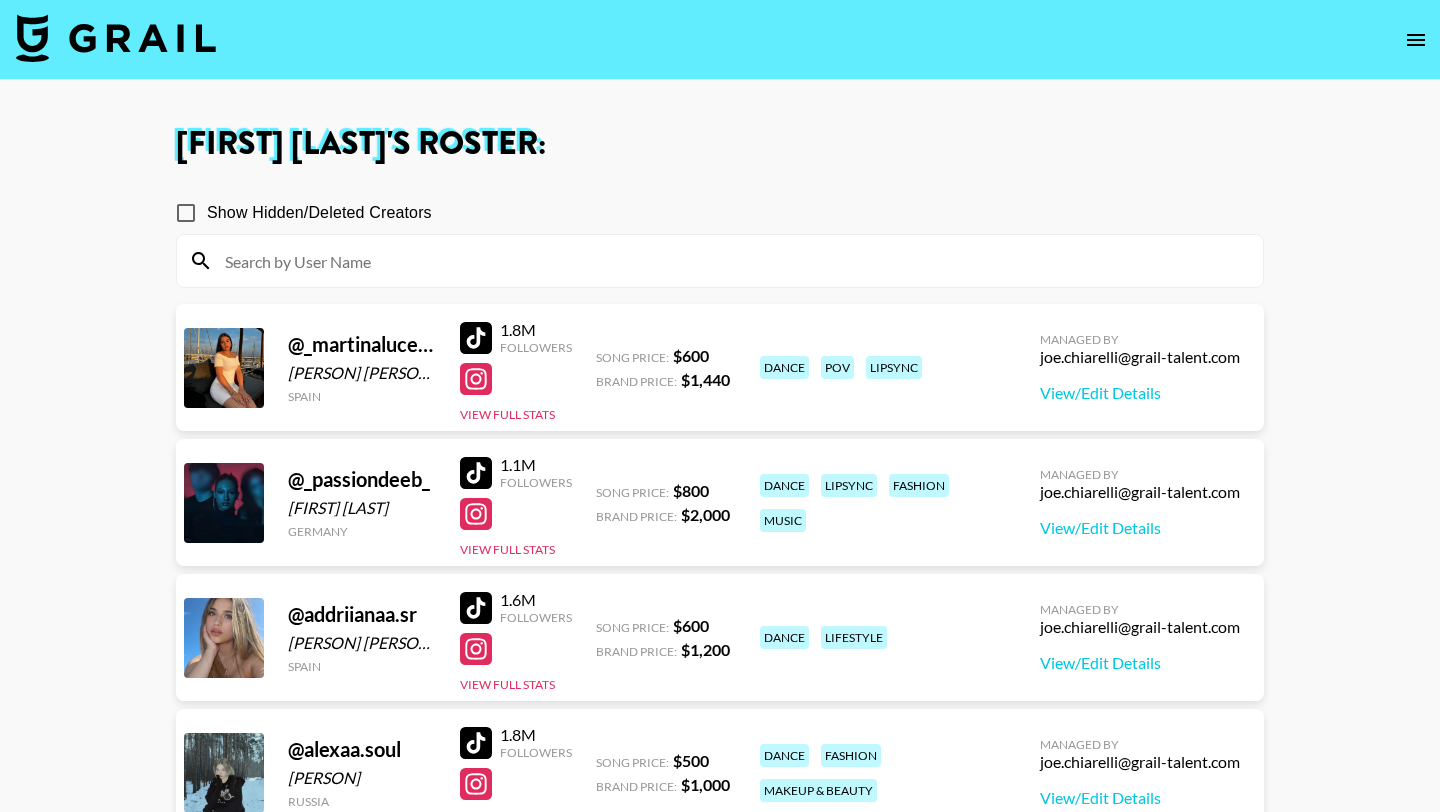 click at bounding box center [732, 261] 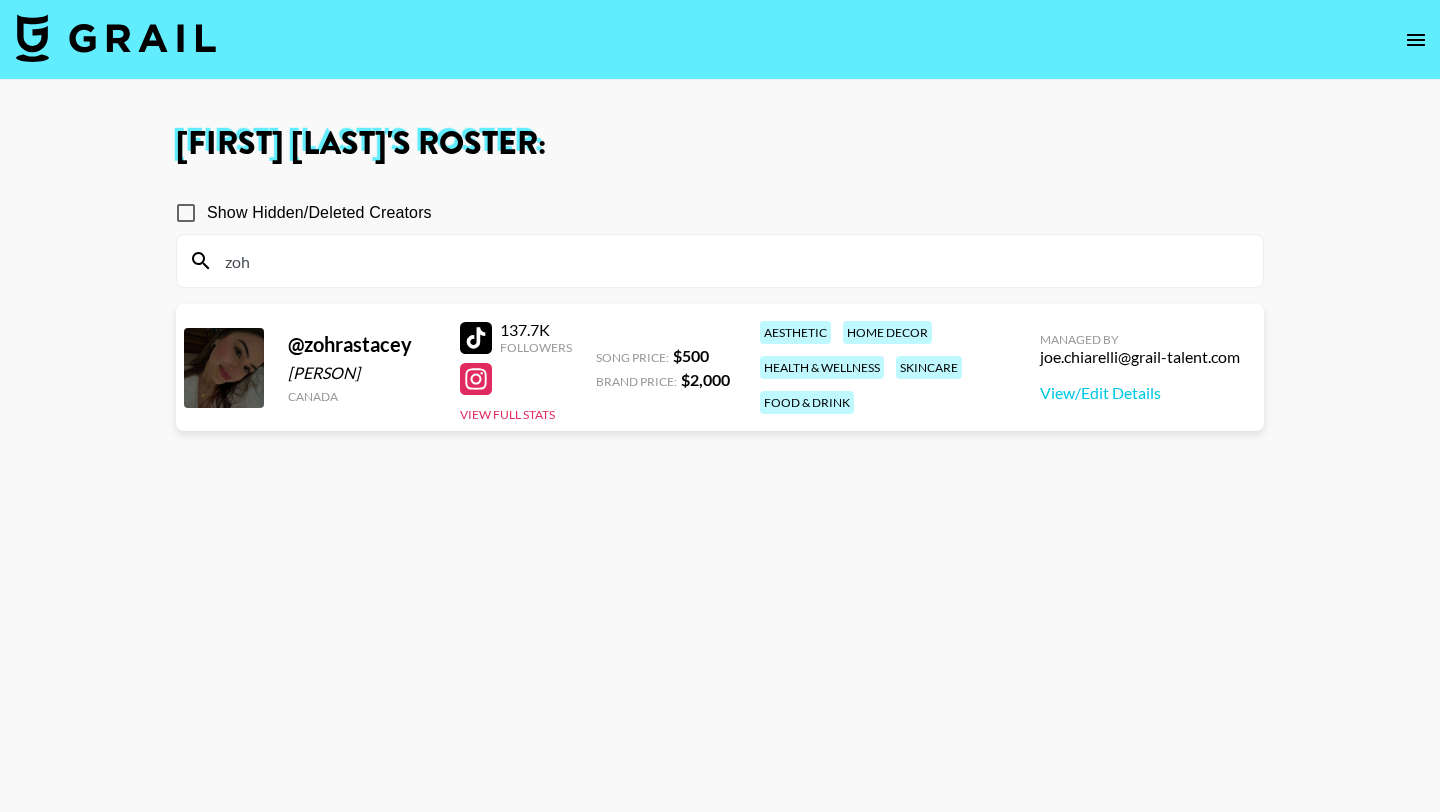 type on "zoh" 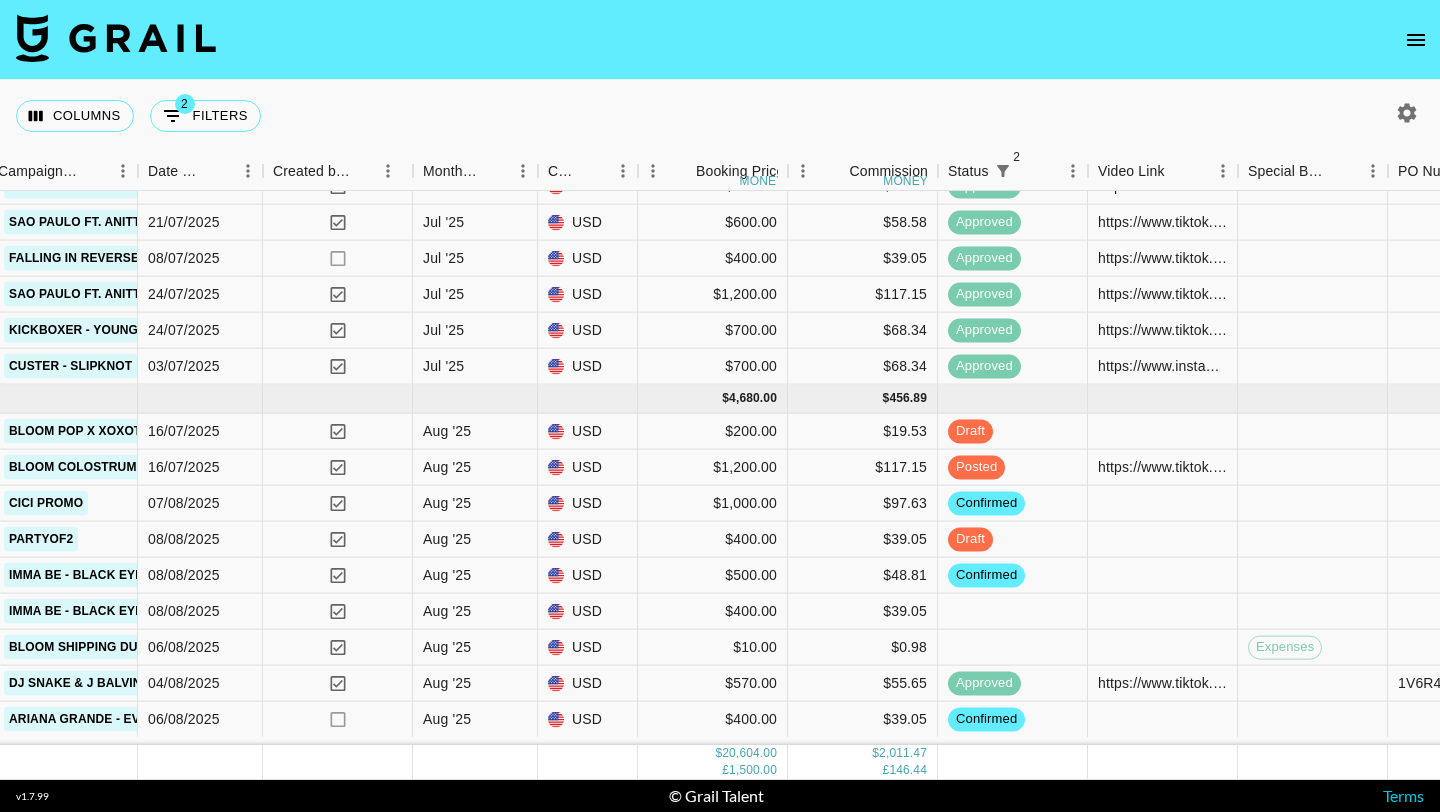 scroll, scrollTop: 1195, scrollLeft: 977, axis: both 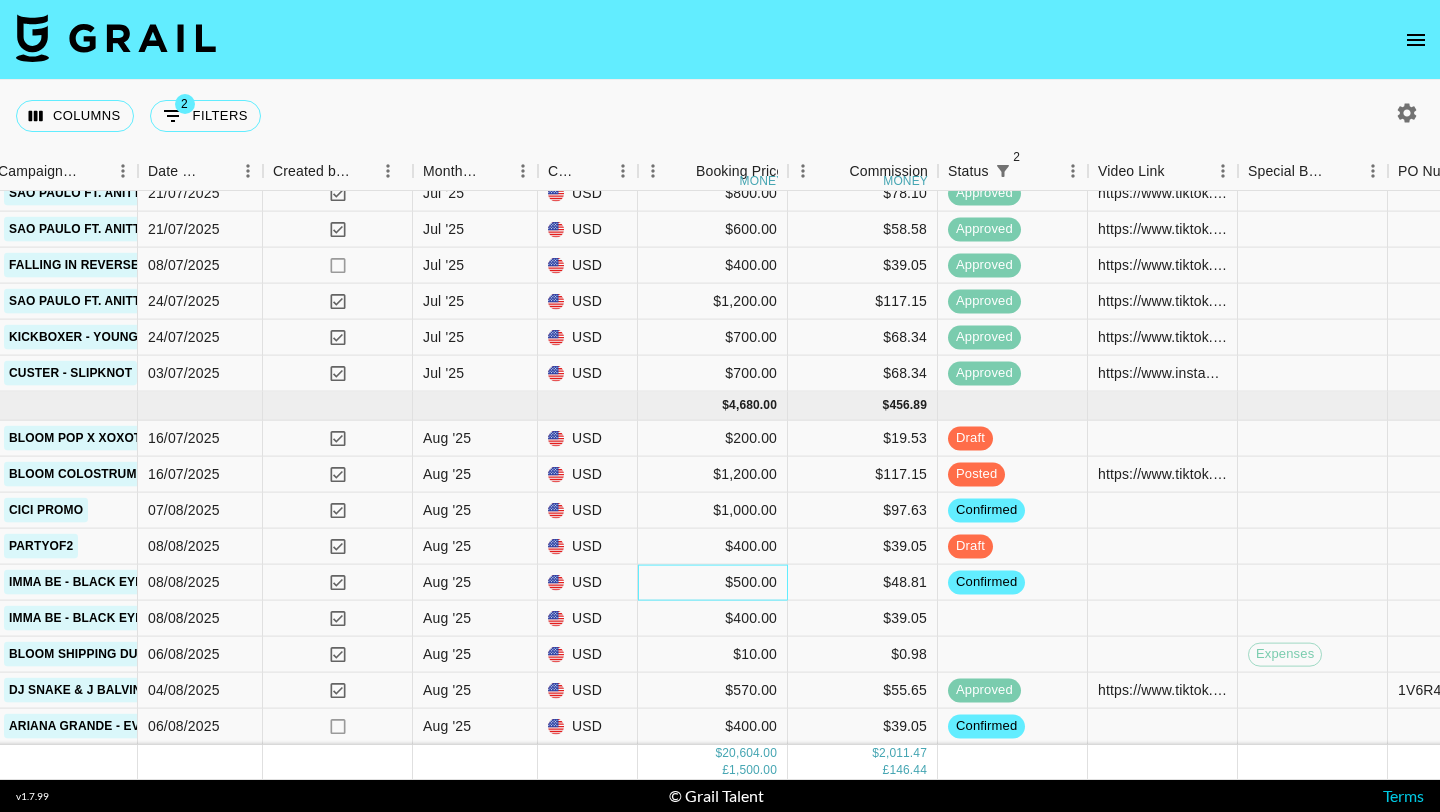 click on "$500.00" at bounding box center (713, 583) 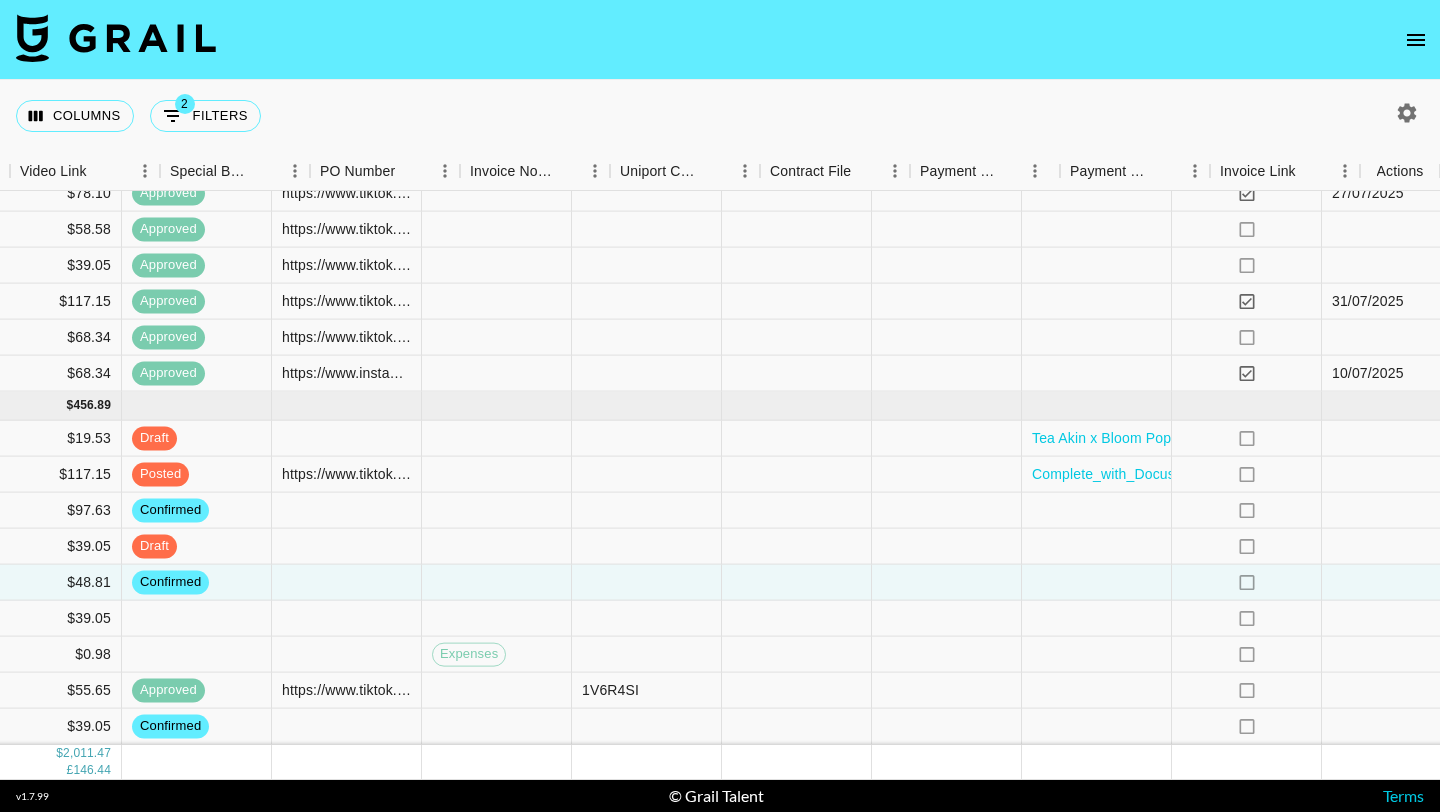 scroll, scrollTop: 1195, scrollLeft: 2055, axis: both 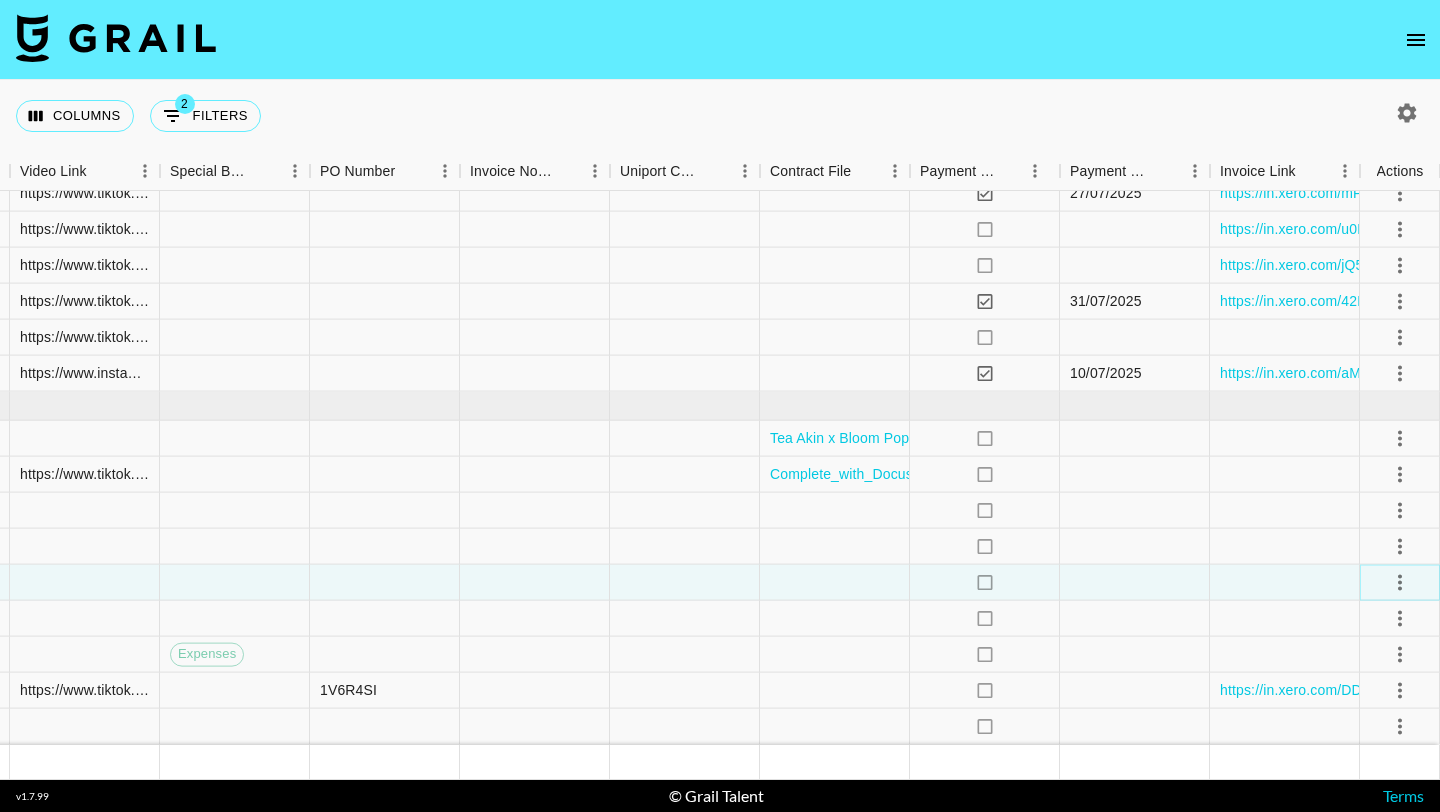 click 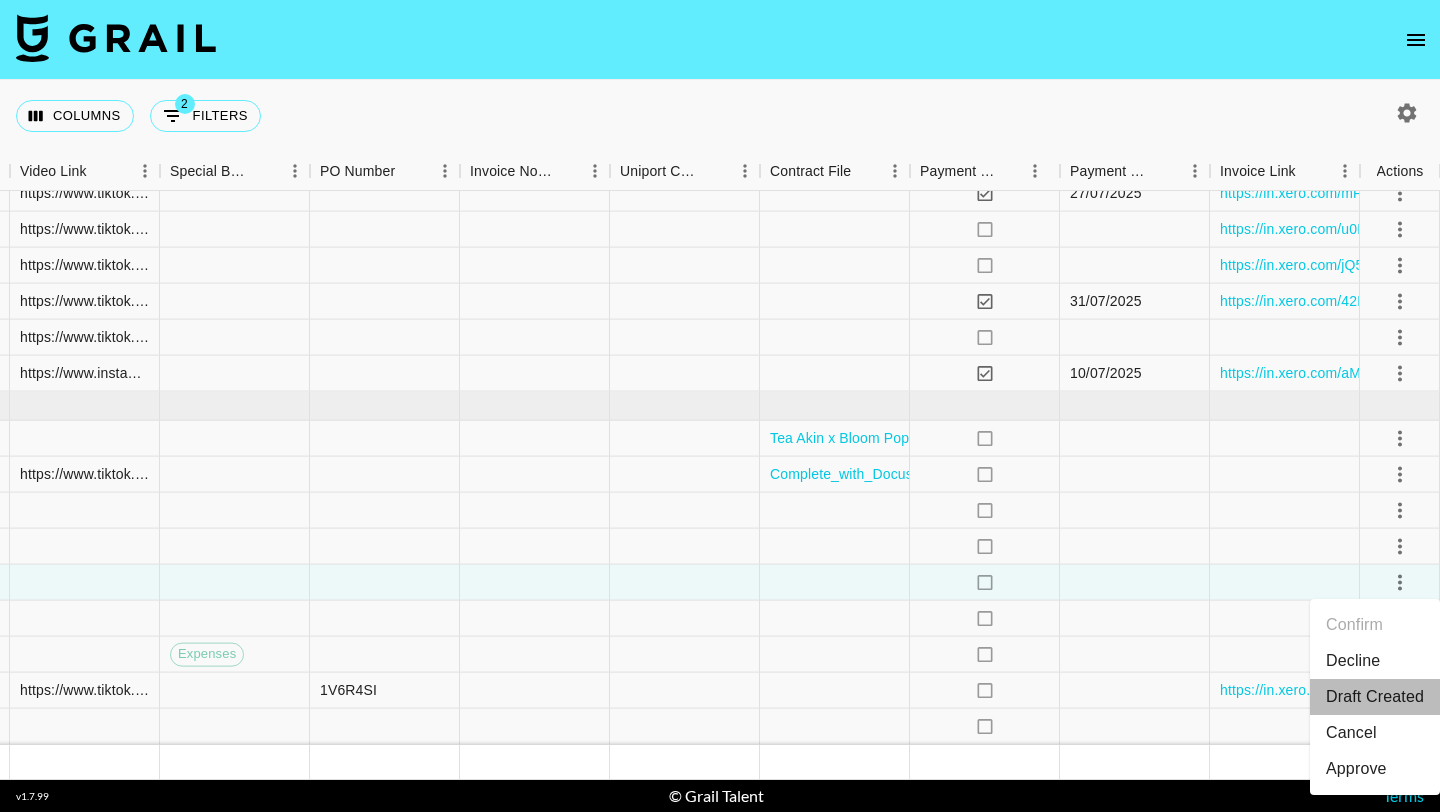 click on "Draft Created" at bounding box center [1375, 697] 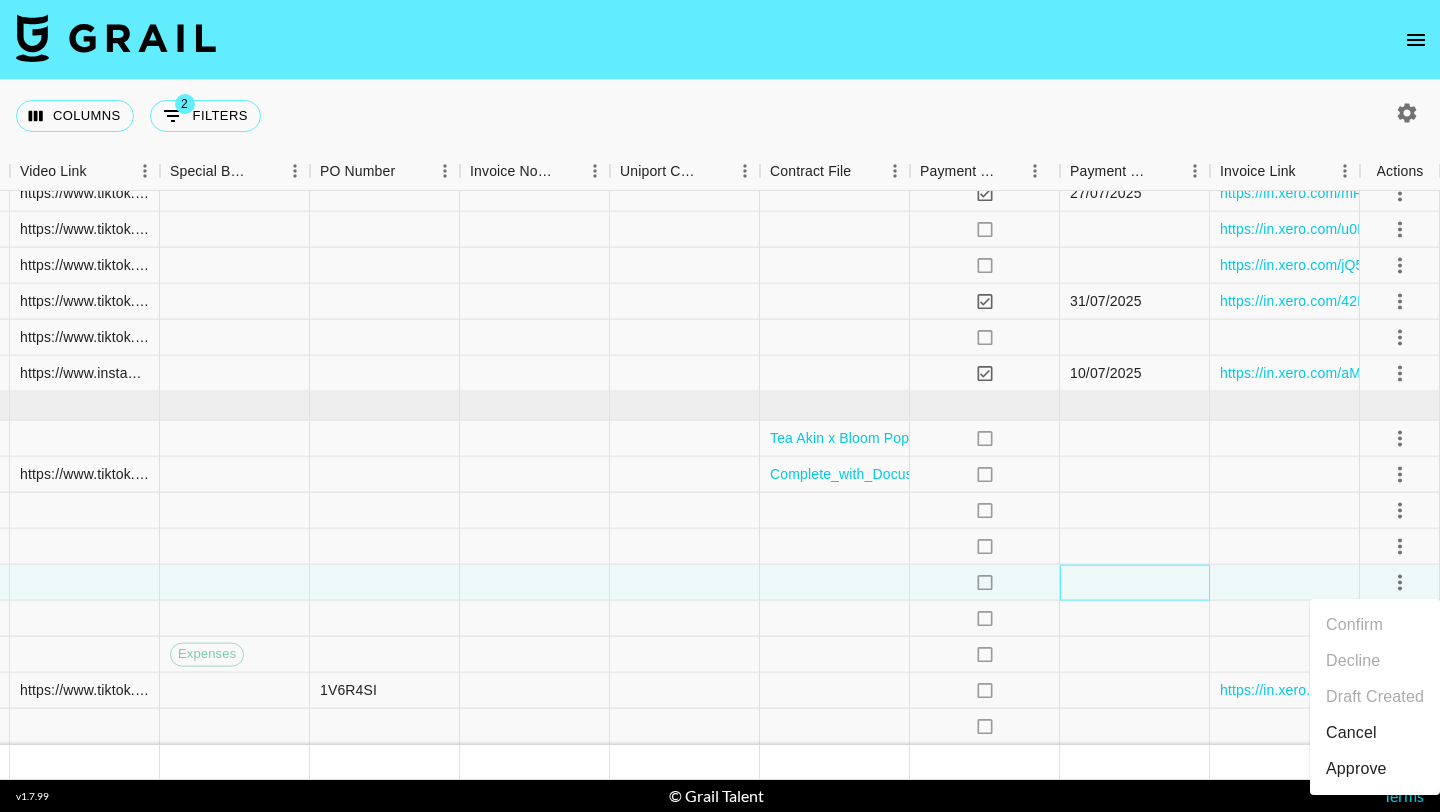 click at bounding box center [1135, 583] 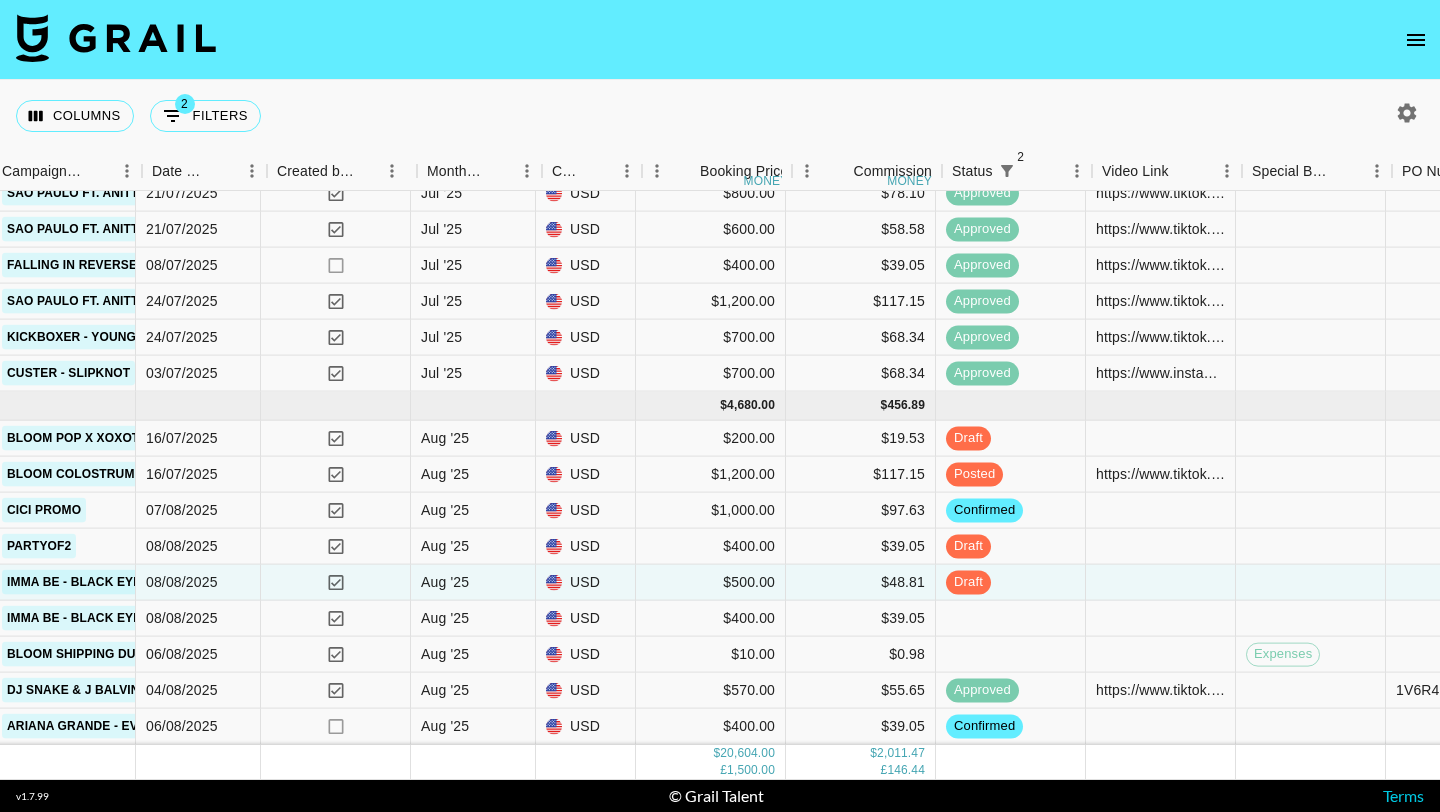 scroll, scrollTop: 1195, scrollLeft: 973, axis: both 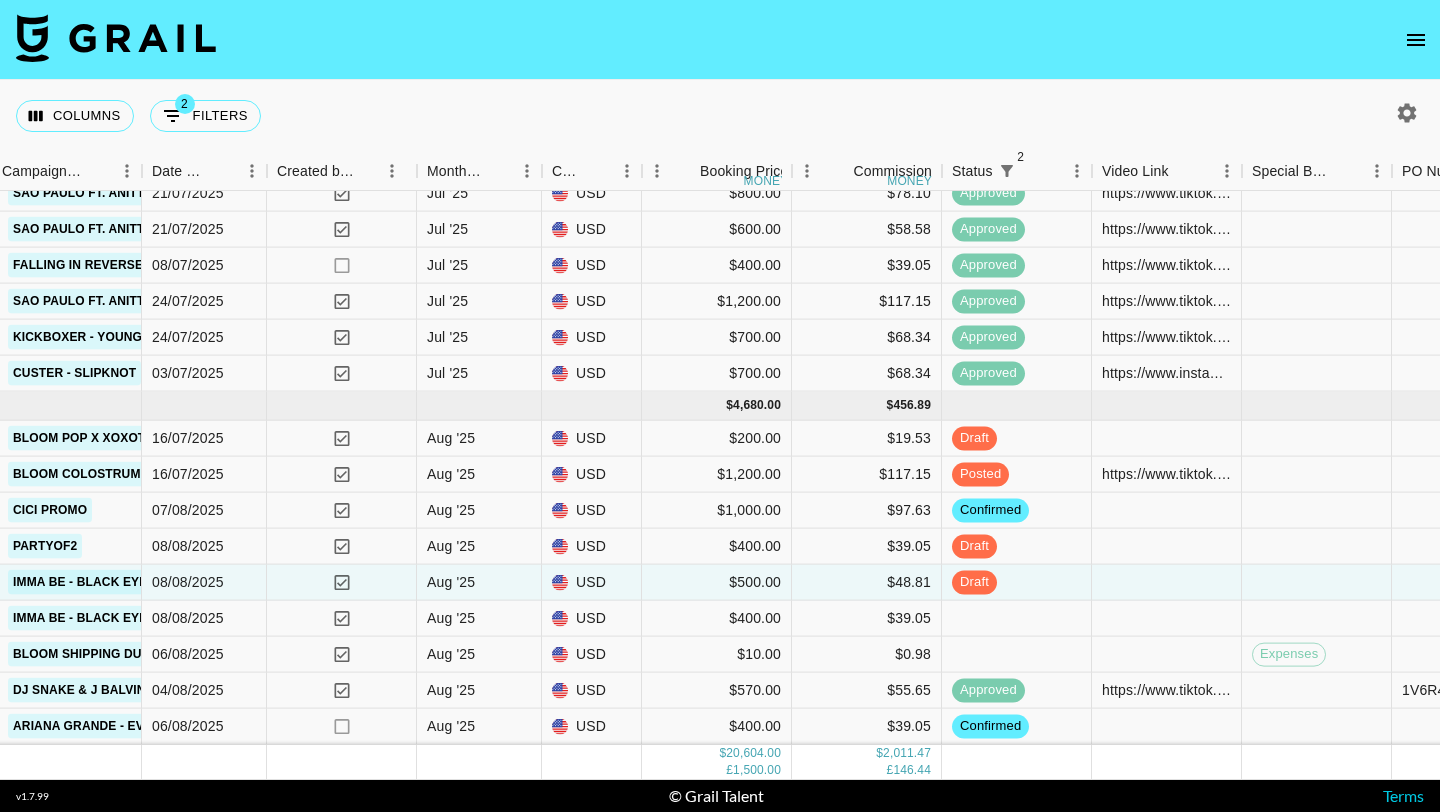 click 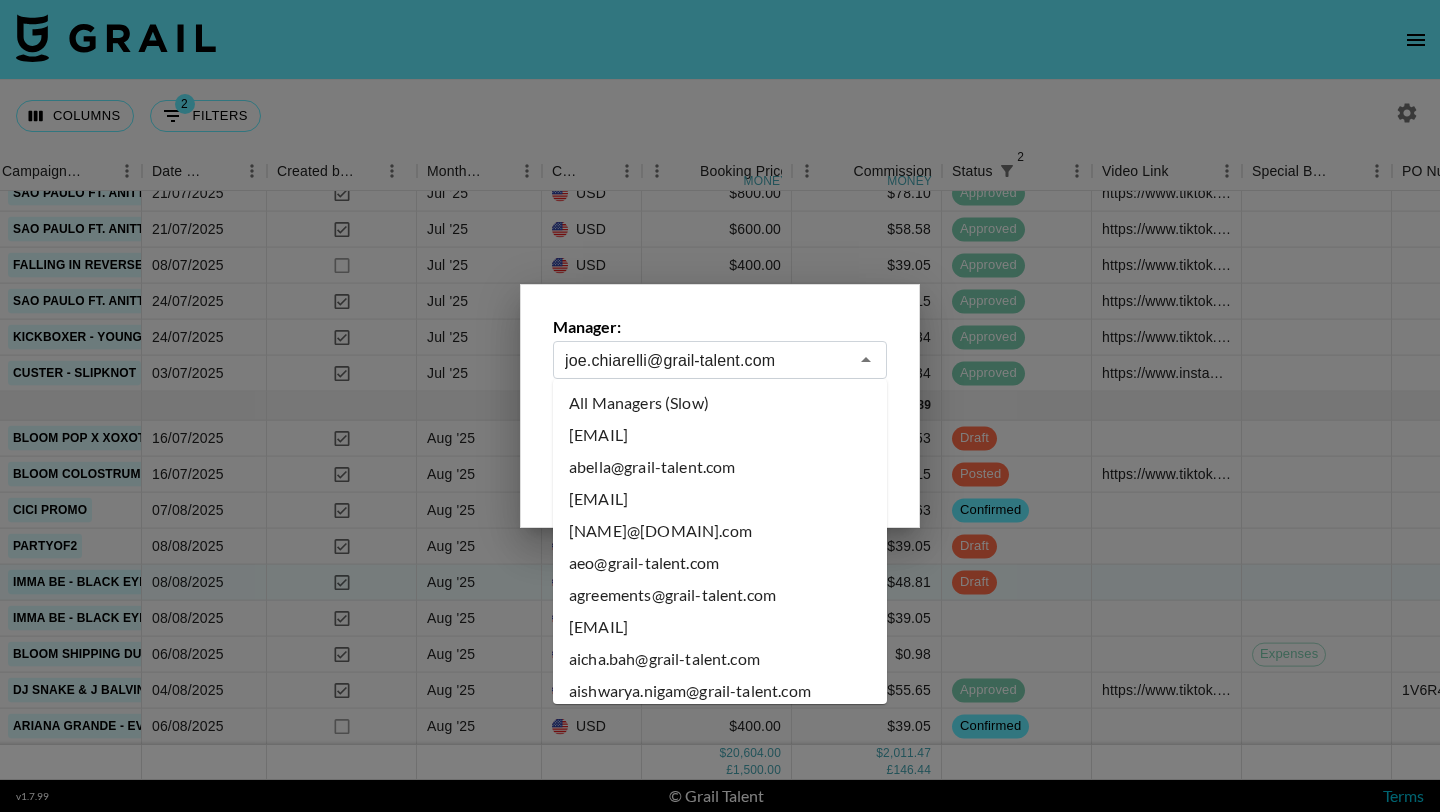 click on "joe.chiarelli@grail-talent.com" at bounding box center (706, 360) 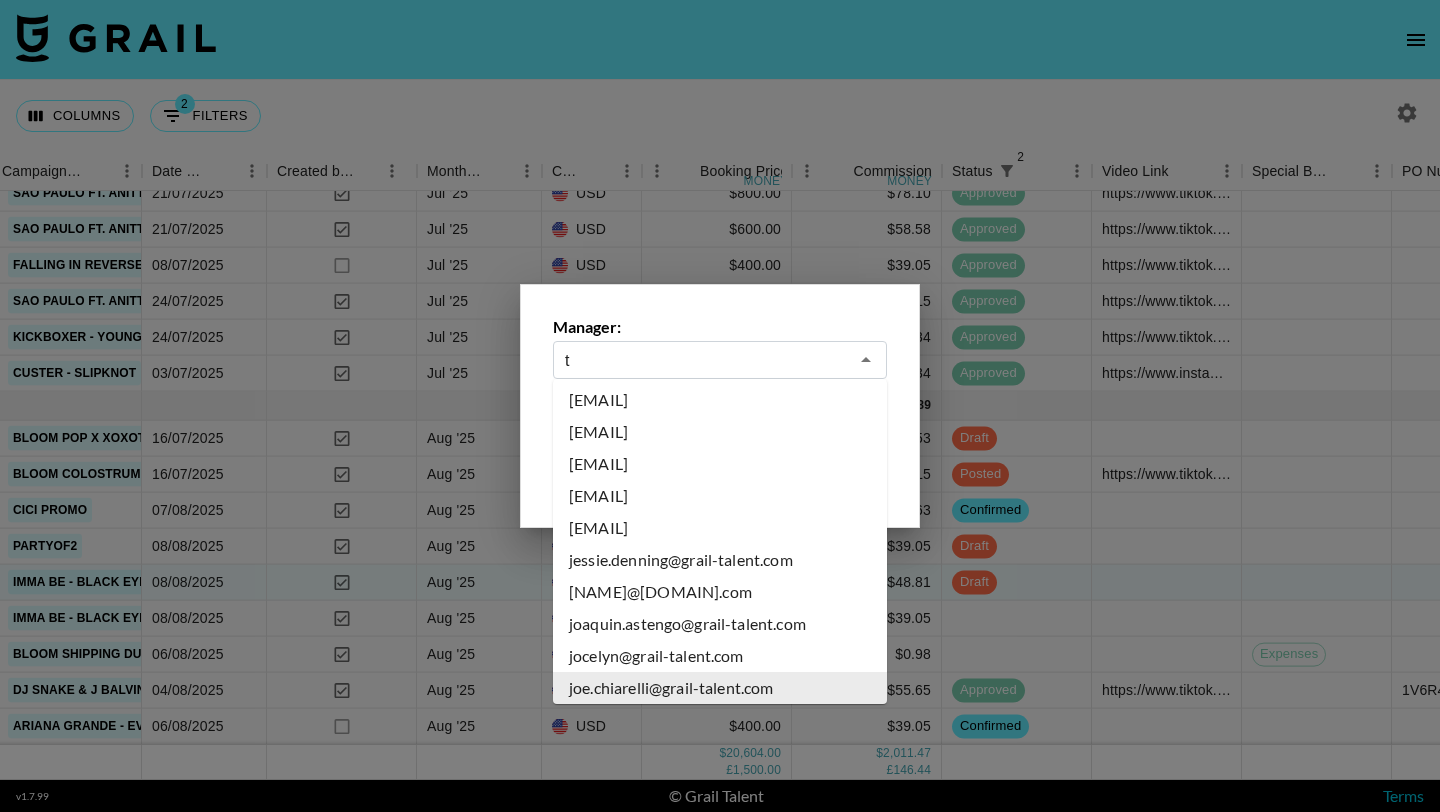 scroll, scrollTop: 0, scrollLeft: 0, axis: both 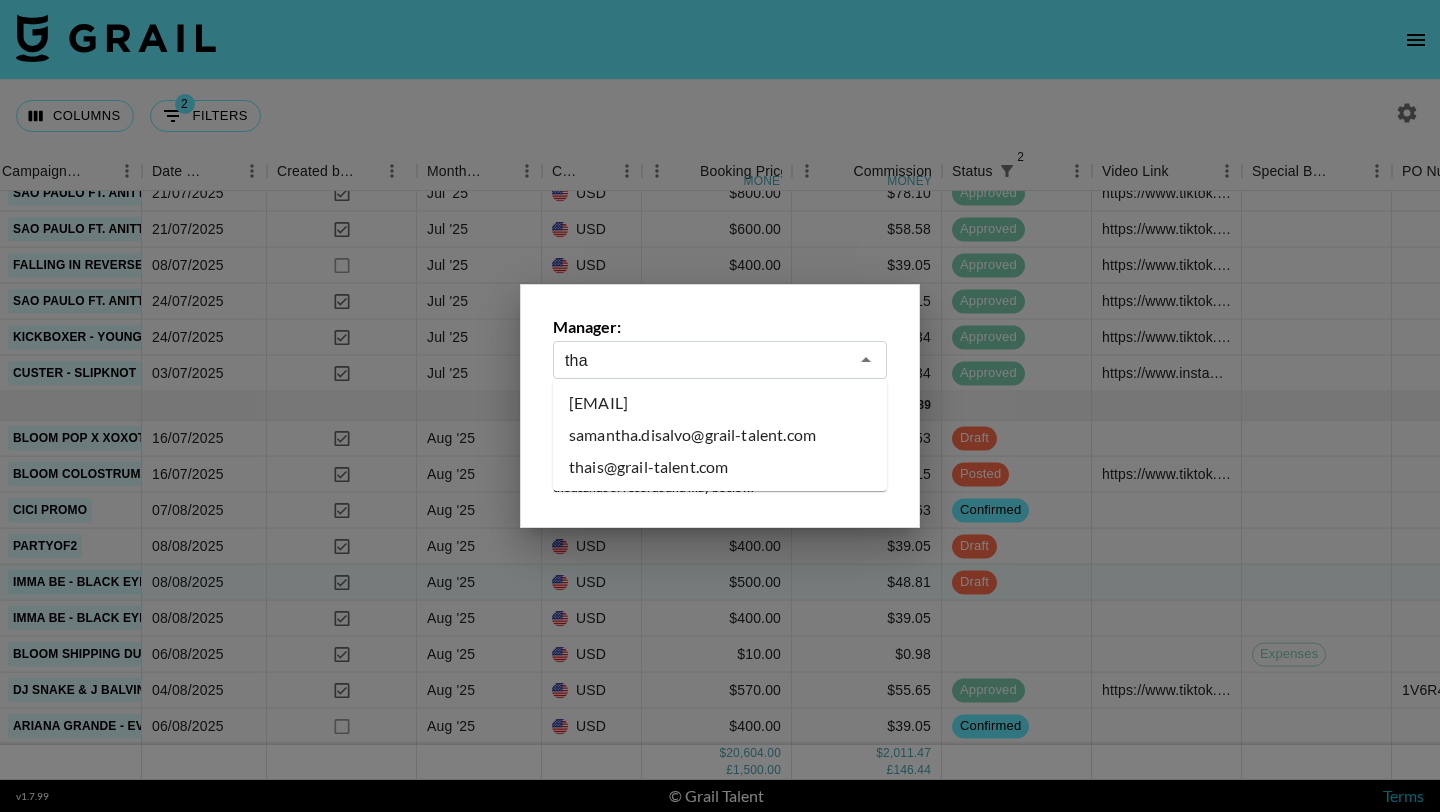 click on "thais@grail-talent.com" at bounding box center (720, 467) 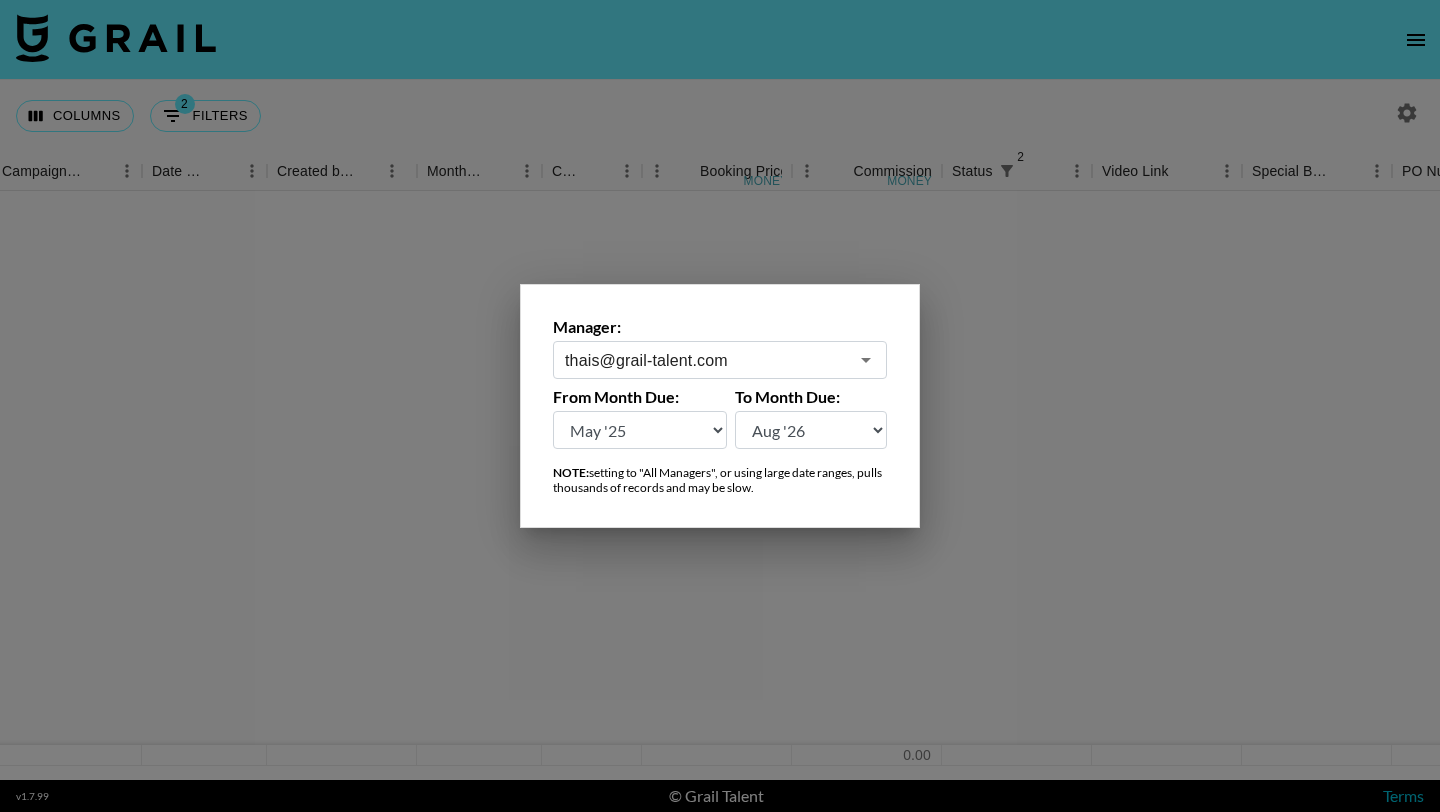 click at bounding box center (720, 406) 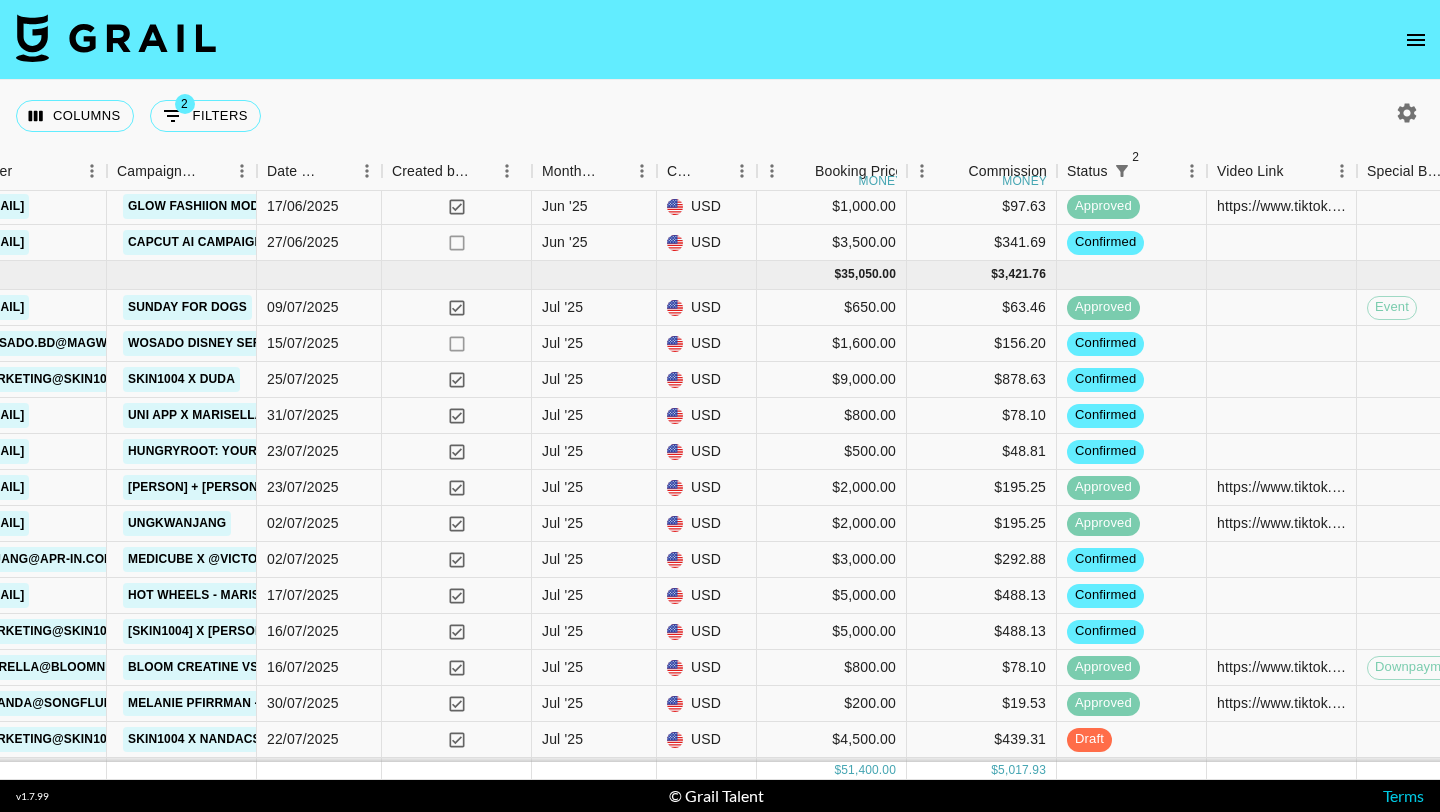 scroll, scrollTop: 419, scrollLeft: 858, axis: both 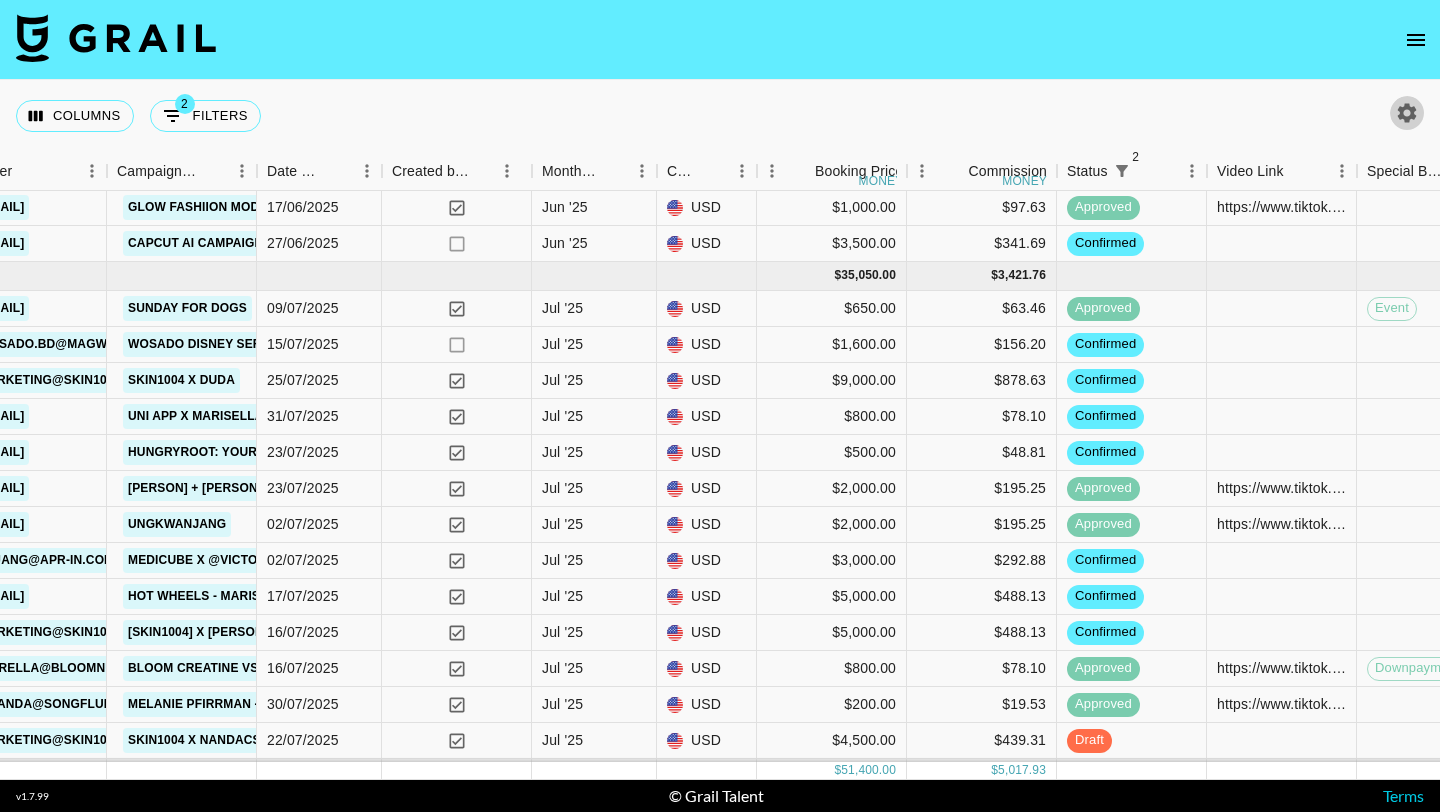 click 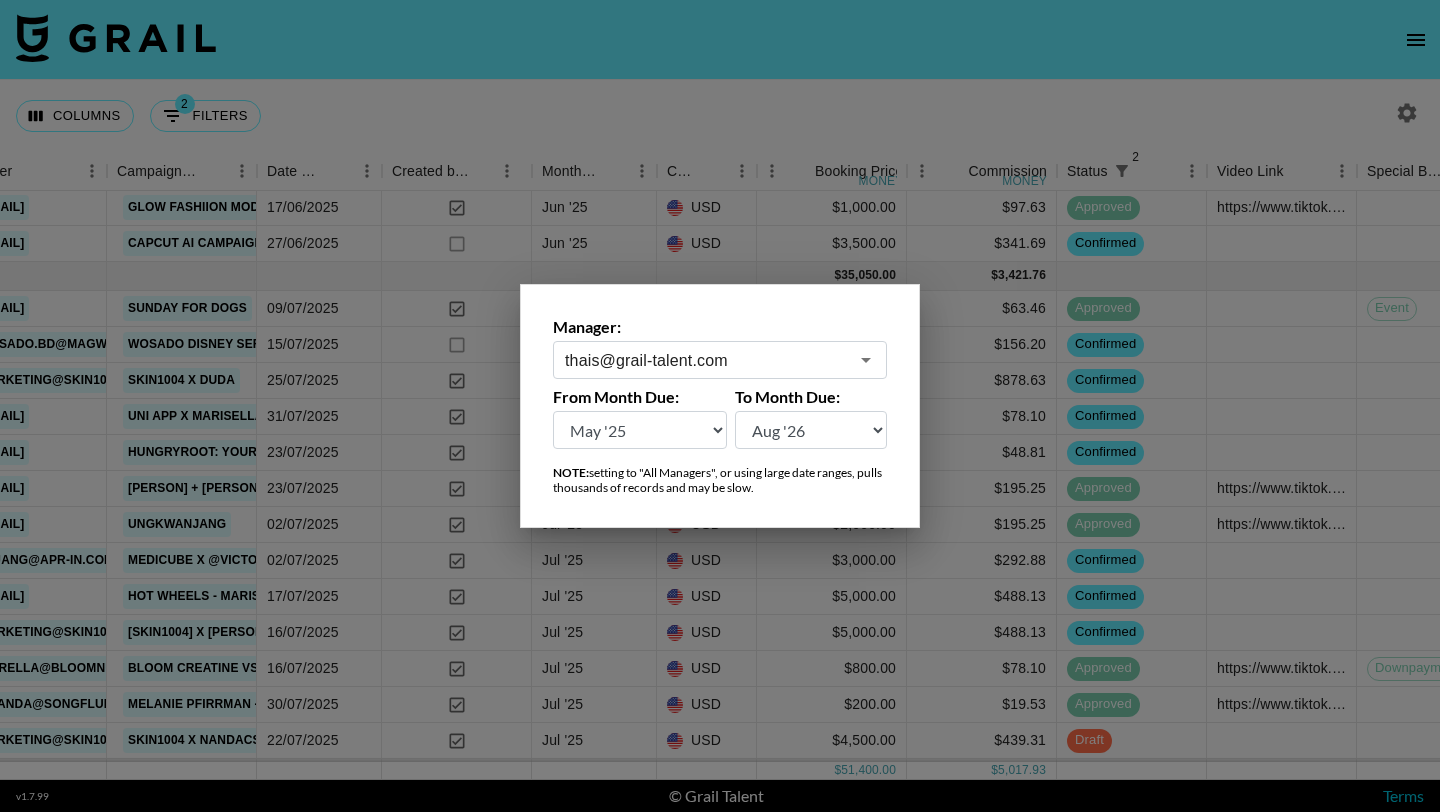 click on "thais@grail-talent.com" at bounding box center (706, 360) 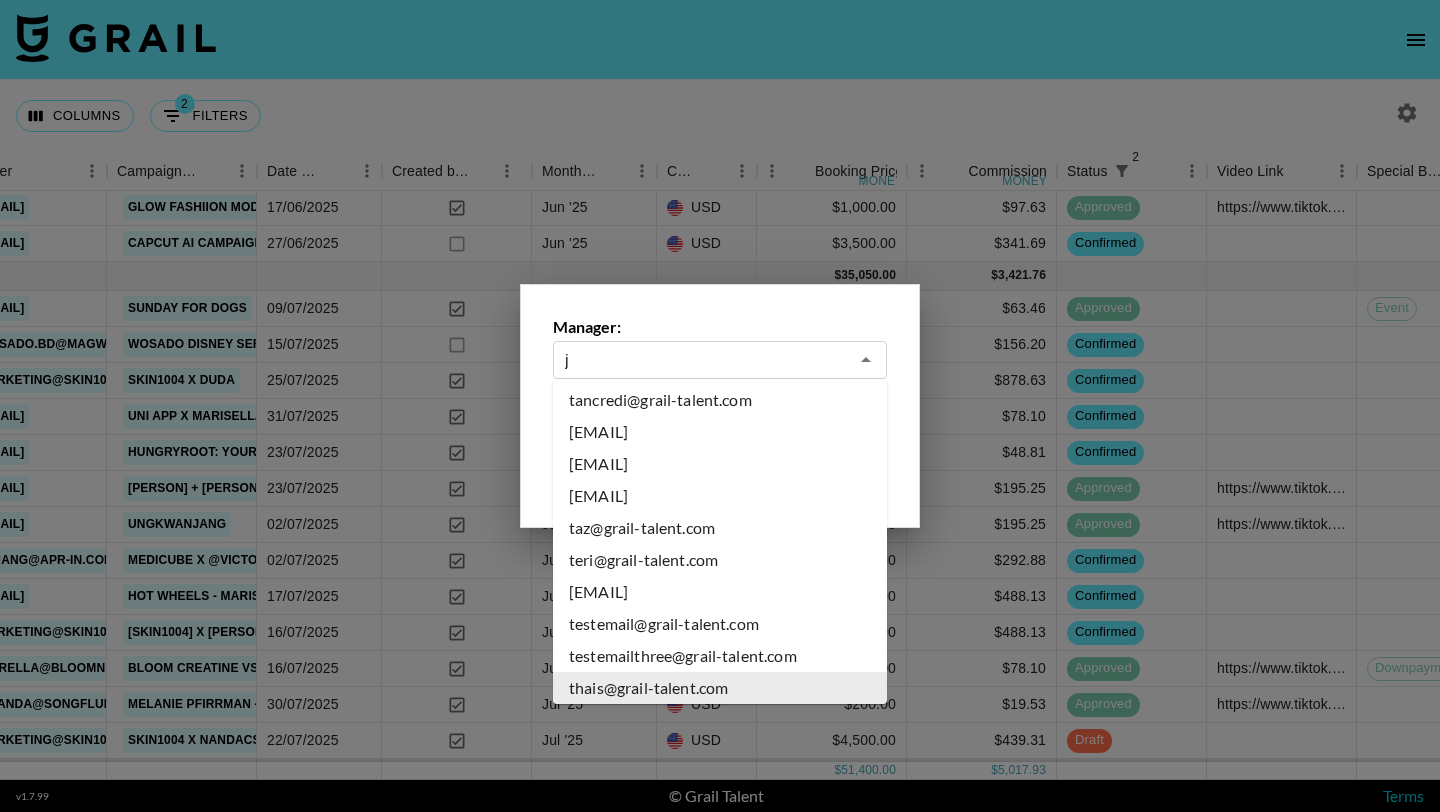 scroll, scrollTop: 0, scrollLeft: 0, axis: both 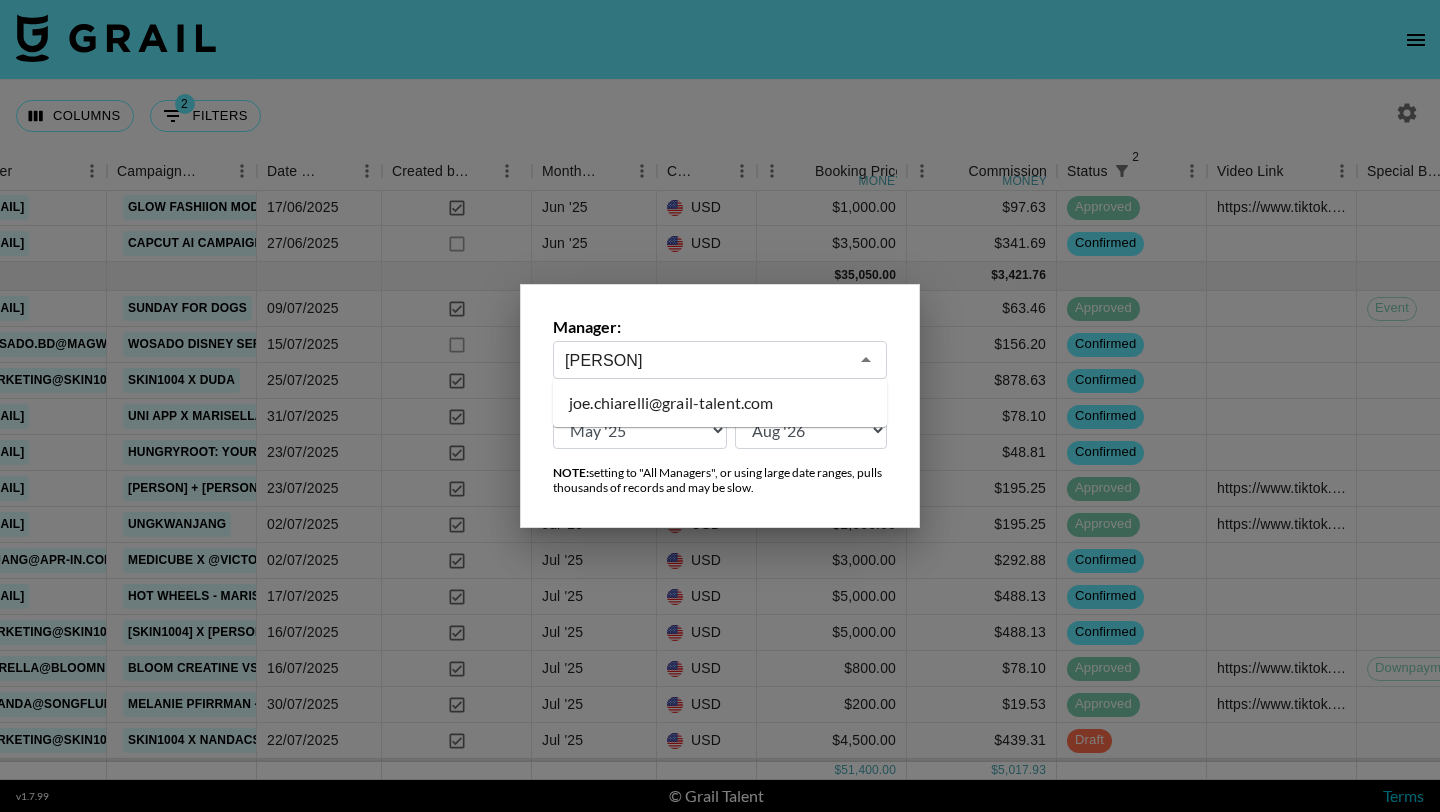 click on "joe.chiarelli@grail-talent.com" at bounding box center (720, 403) 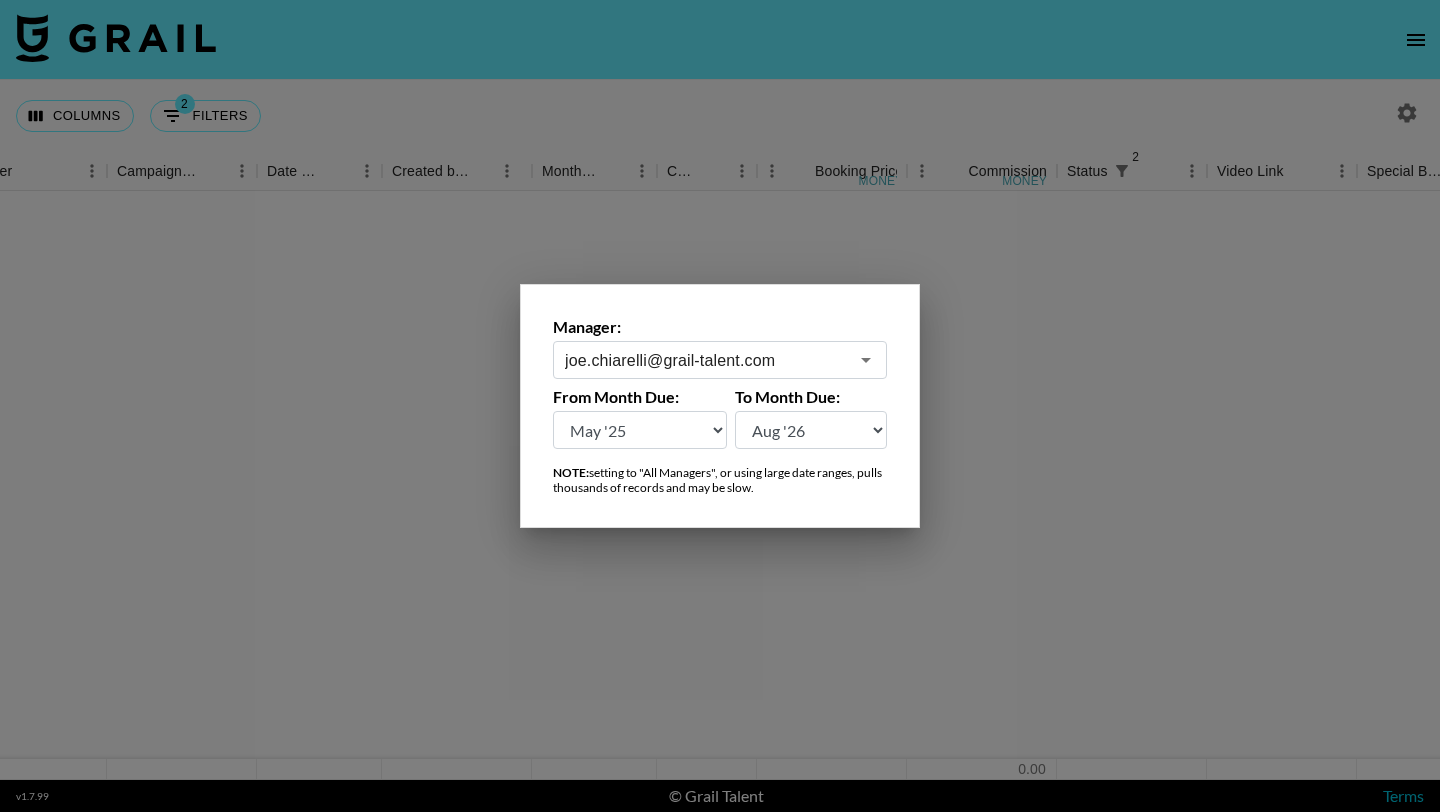 scroll, scrollTop: 0, scrollLeft: 858, axis: horizontal 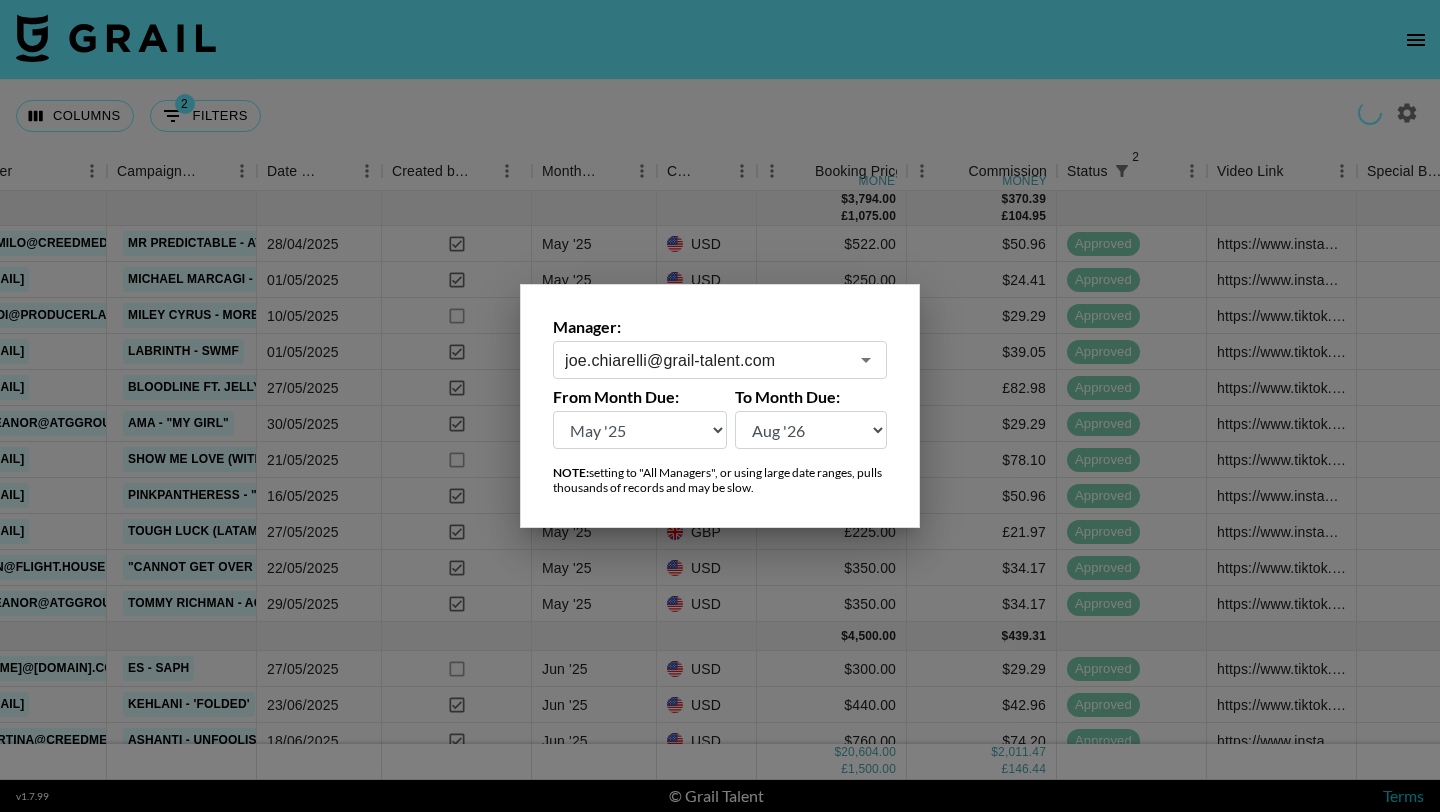 type on "joe.chiarelli@grail-talent.com" 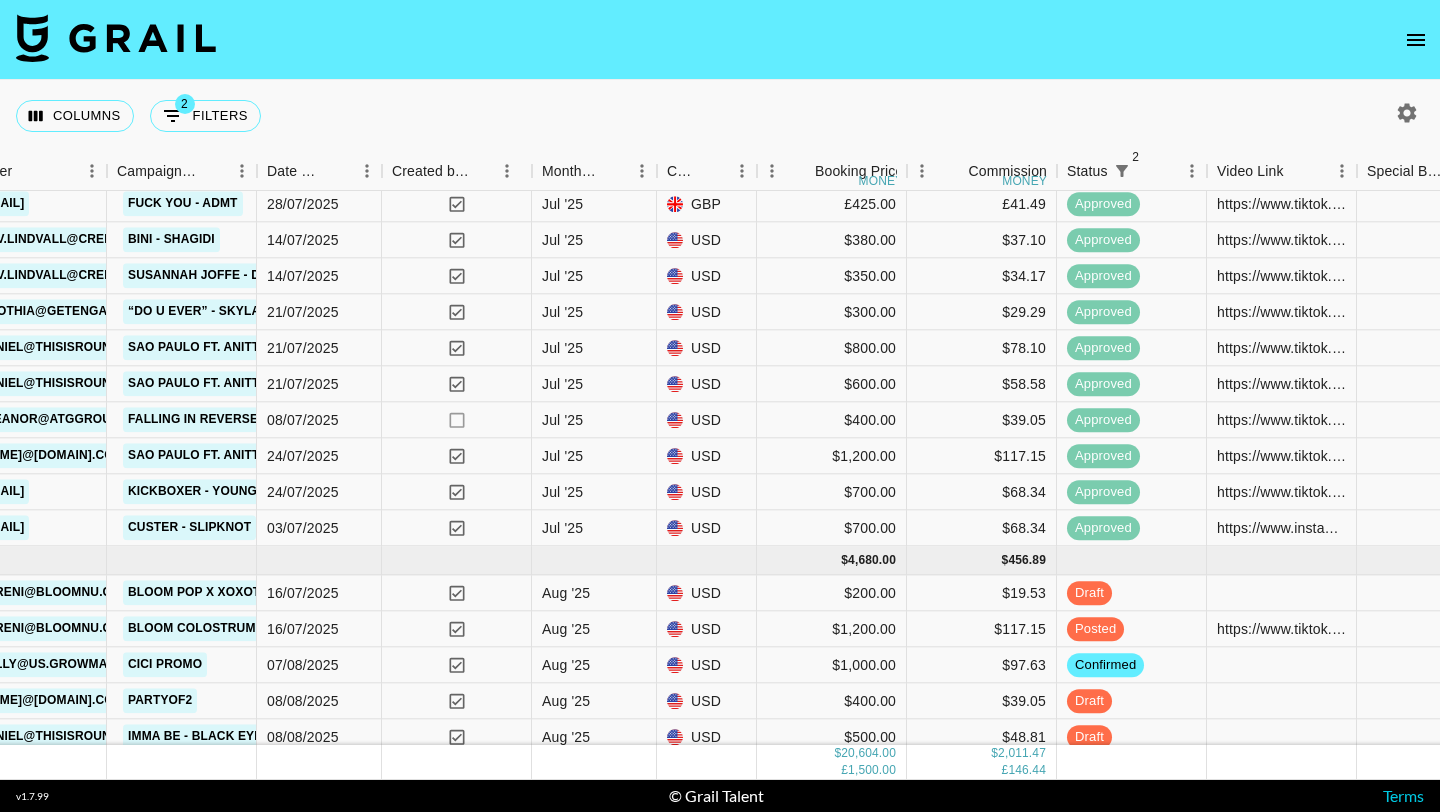 scroll, scrollTop: 1195, scrollLeft: 858, axis: both 